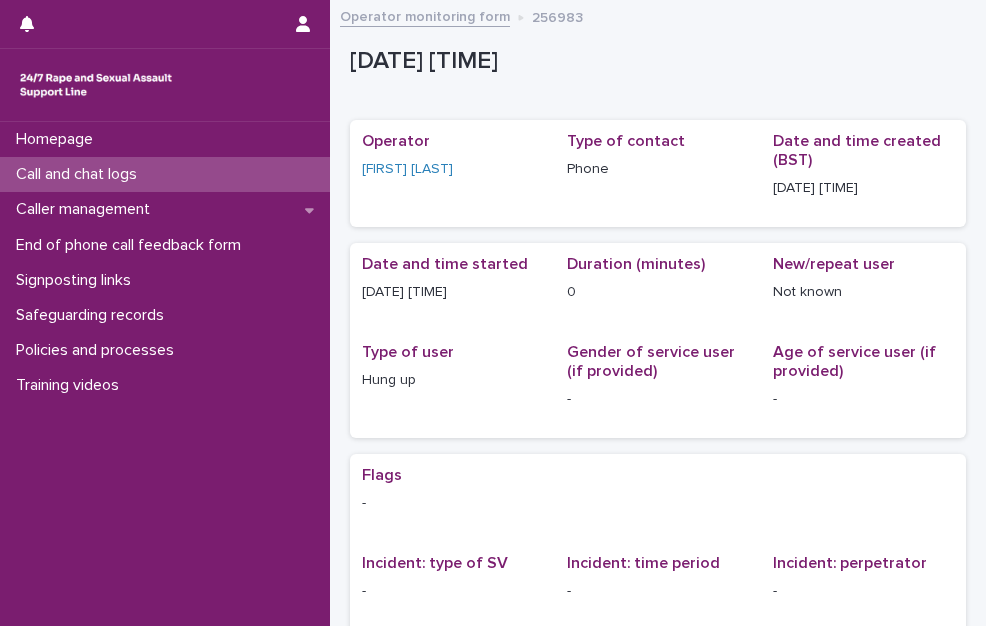 scroll, scrollTop: 0, scrollLeft: 0, axis: both 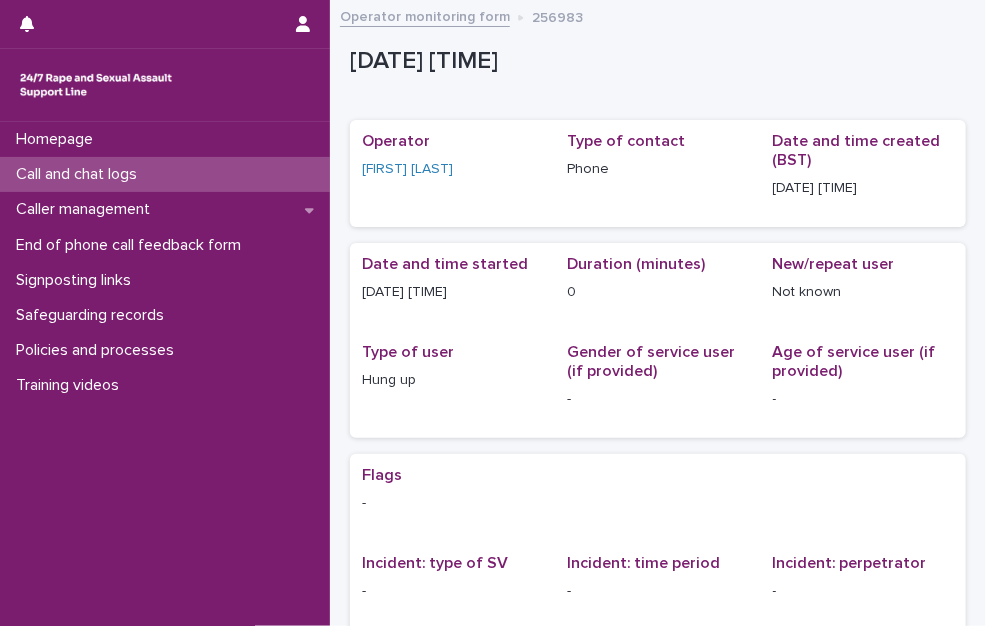 click on "Call and chat logs" at bounding box center (80, 174) 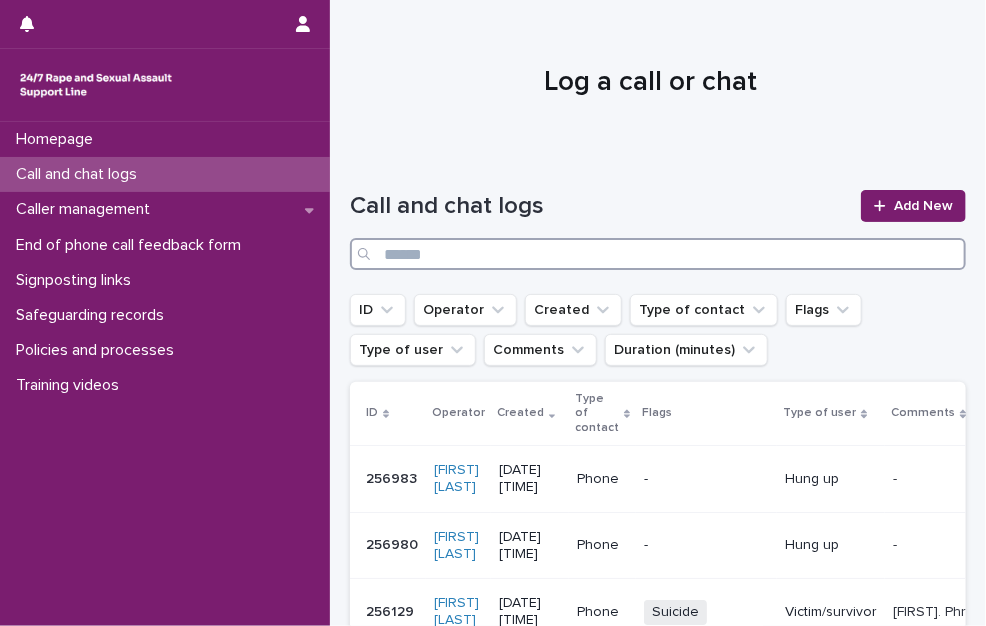 click at bounding box center [658, 254] 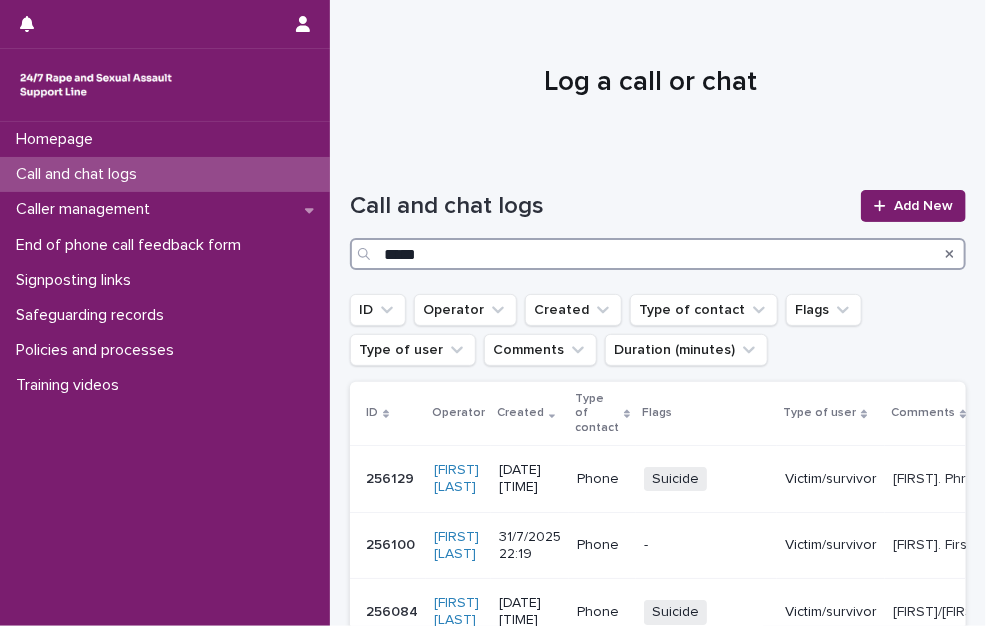 type on "*****" 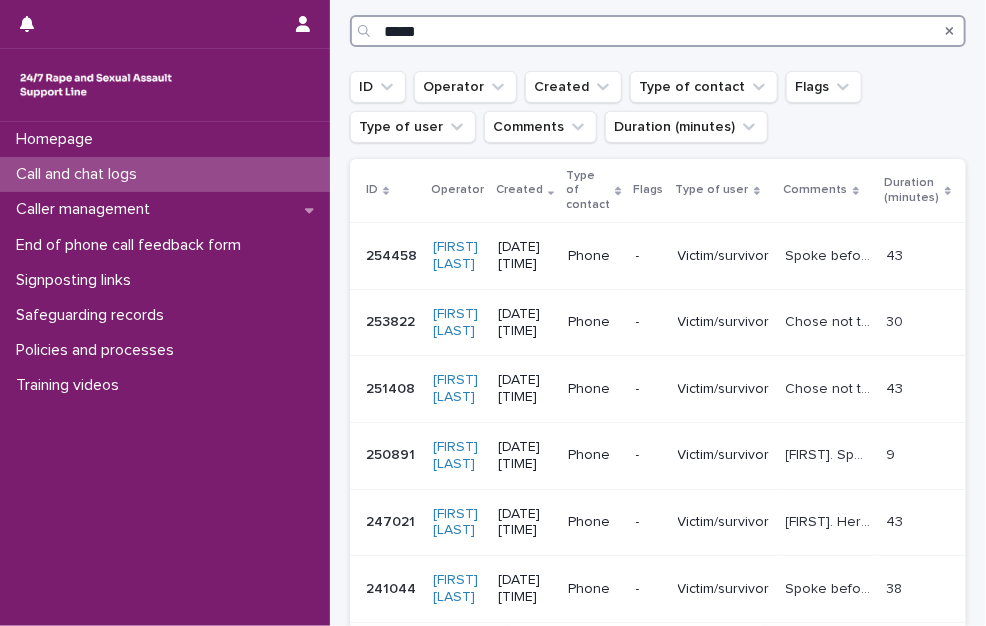 scroll, scrollTop: 159, scrollLeft: 0, axis: vertical 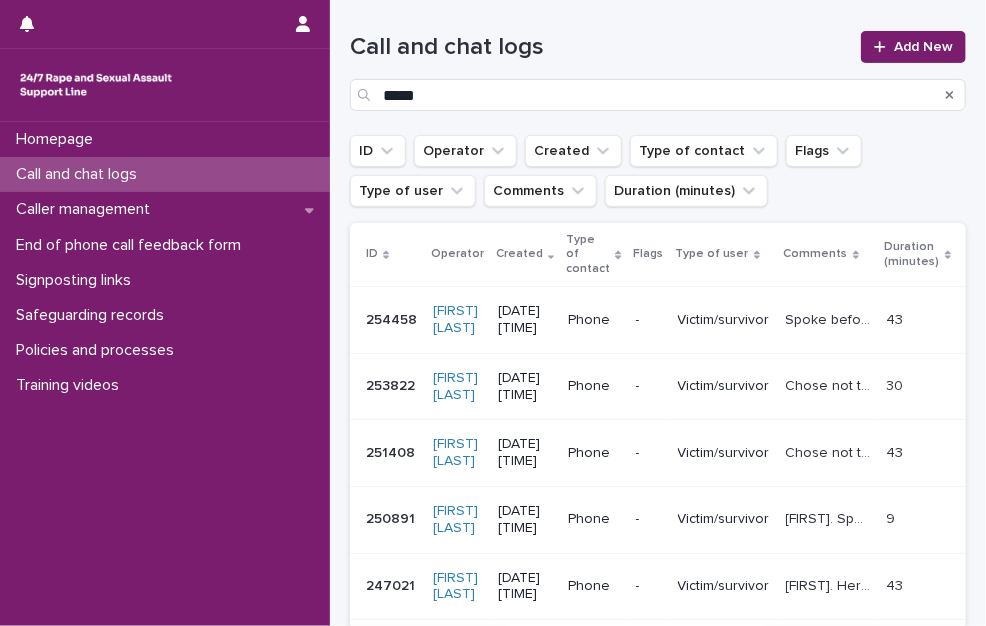 click on "Spoke before. The caller has a tired-sounding voice. Survived sexual violence, including rape. Explored the impact of trauma on her sexual self." at bounding box center [830, 318] 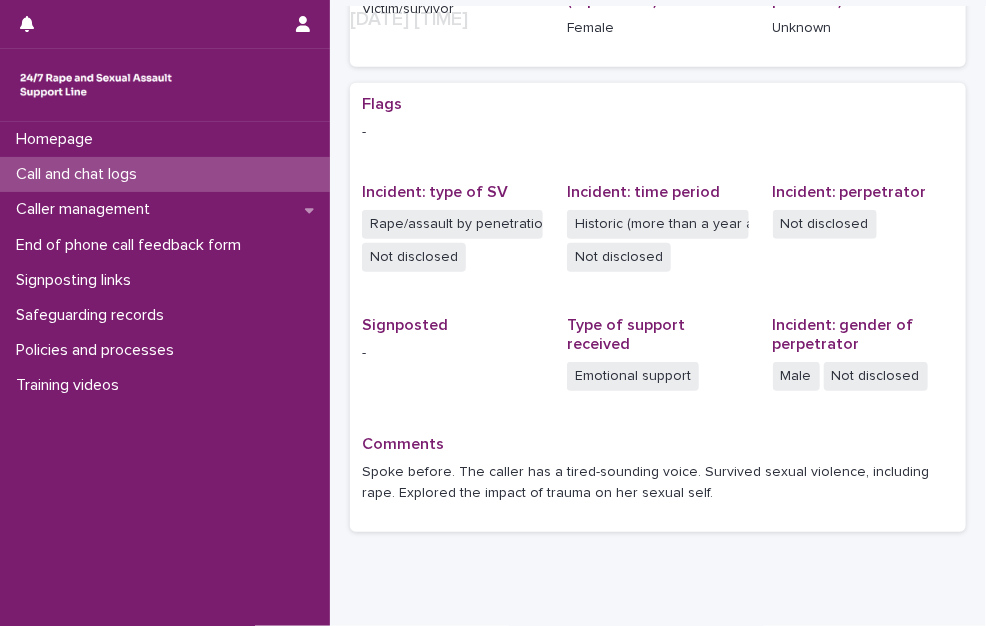 scroll, scrollTop: 449, scrollLeft: 0, axis: vertical 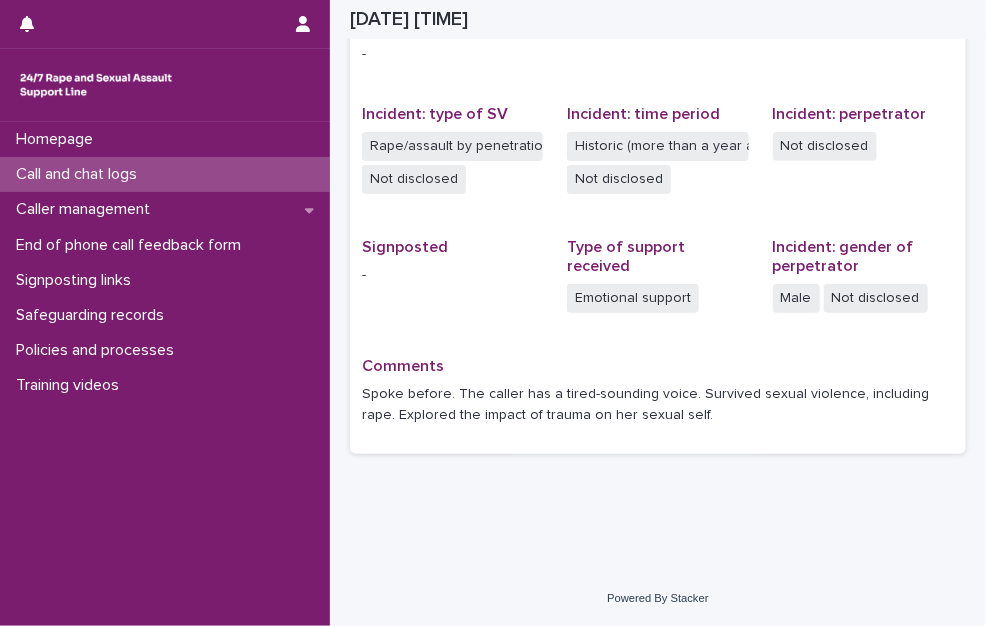 drag, startPoint x: 744, startPoint y: 410, endPoint x: 680, endPoint y: 419, distance: 64.629715 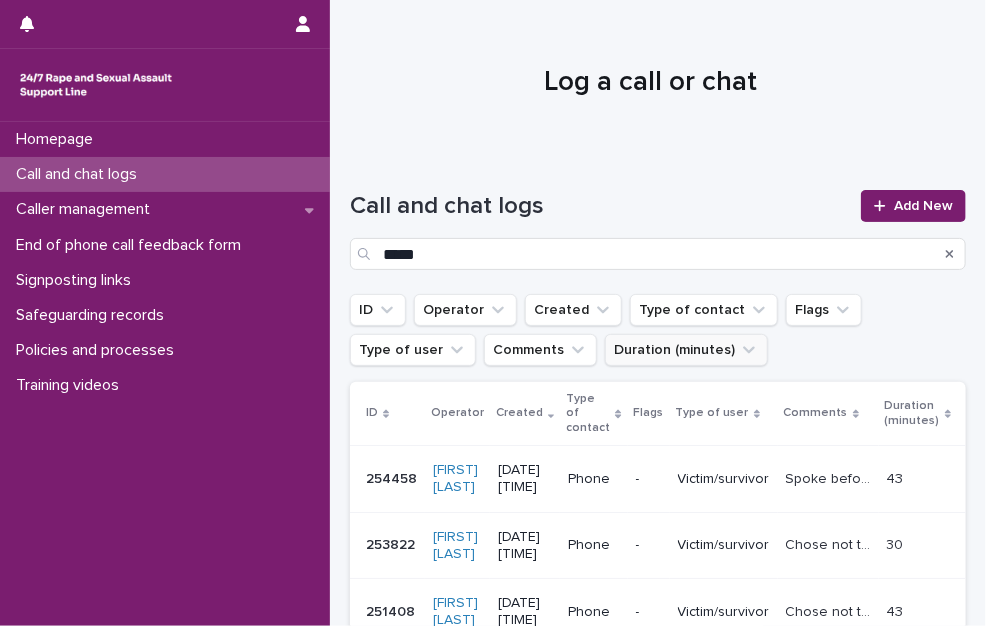 scroll, scrollTop: 200, scrollLeft: 0, axis: vertical 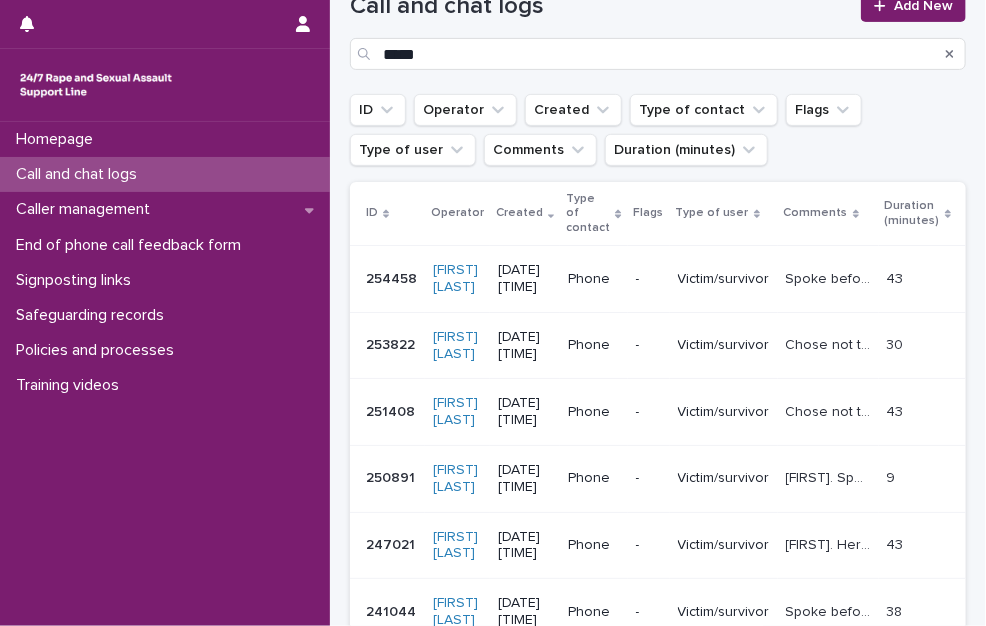click on "Chose not to share her name. Spoke before. Her voice sounded tired and deep. Survived child sexual abuse. The caller ended the call after a few minutes of silence." at bounding box center [830, 343] 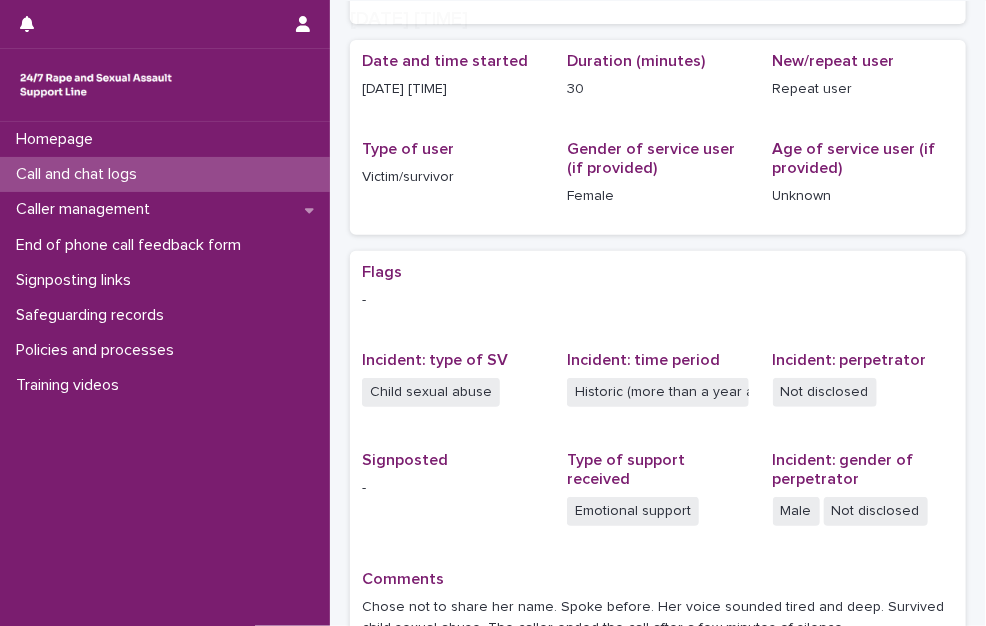 scroll, scrollTop: 416, scrollLeft: 0, axis: vertical 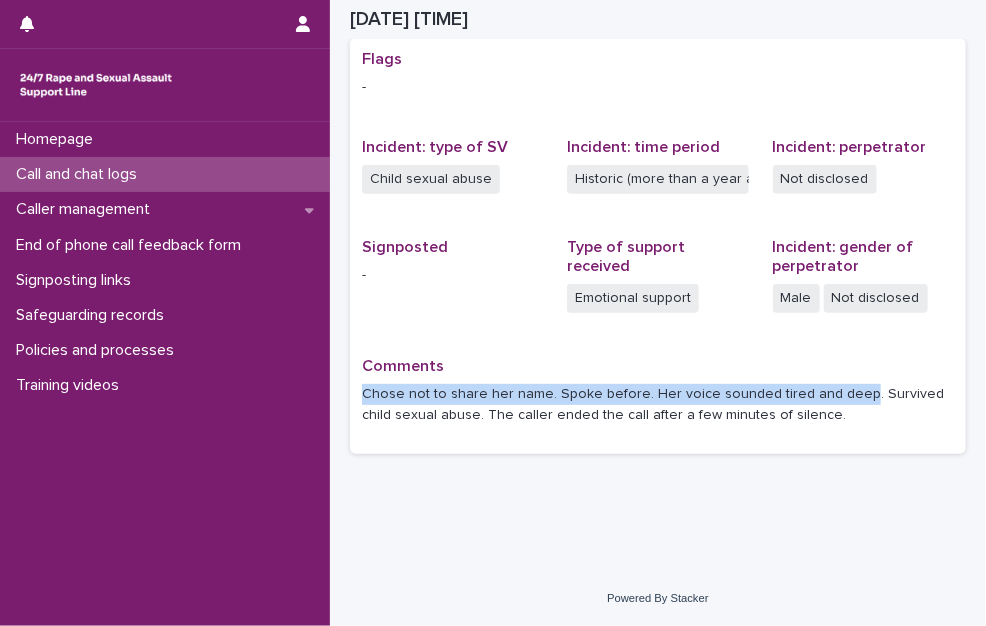drag, startPoint x: 360, startPoint y: 396, endPoint x: 845, endPoint y: 405, distance: 485.0835 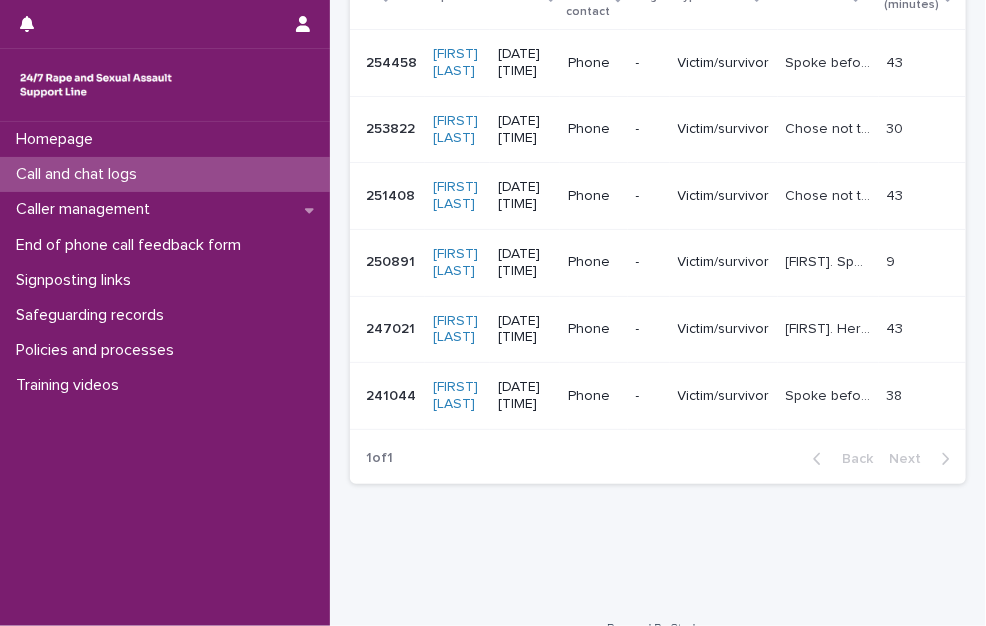 scroll, scrollTop: 0, scrollLeft: 0, axis: both 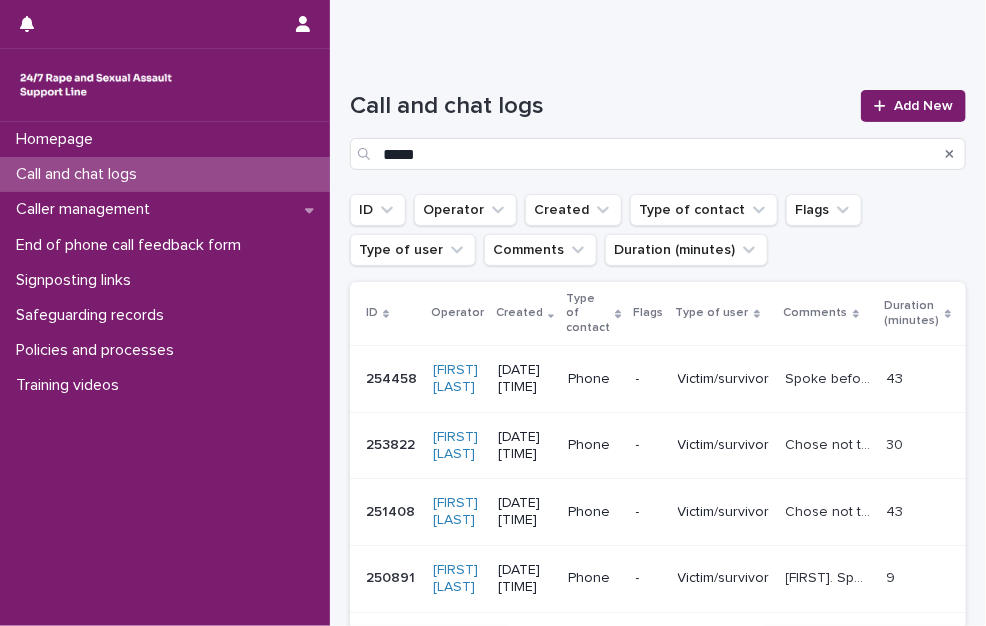 click on "Spoke before. The caller has a tired-sounding voice. Survived sexual violence, including rape. Explored the impact of trauma on her sexual self." at bounding box center (830, 377) 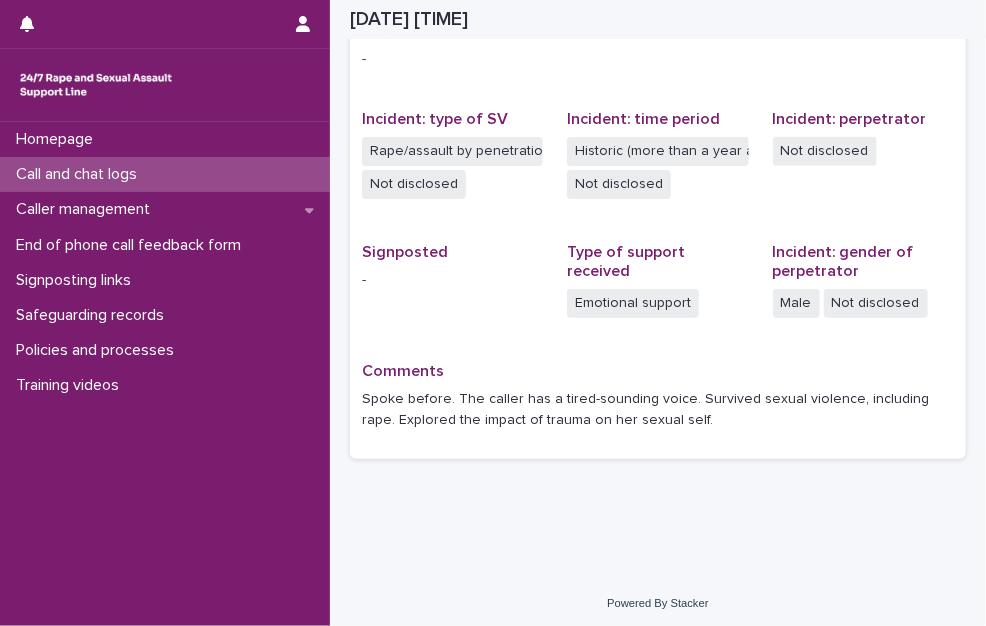 scroll, scrollTop: 449, scrollLeft: 0, axis: vertical 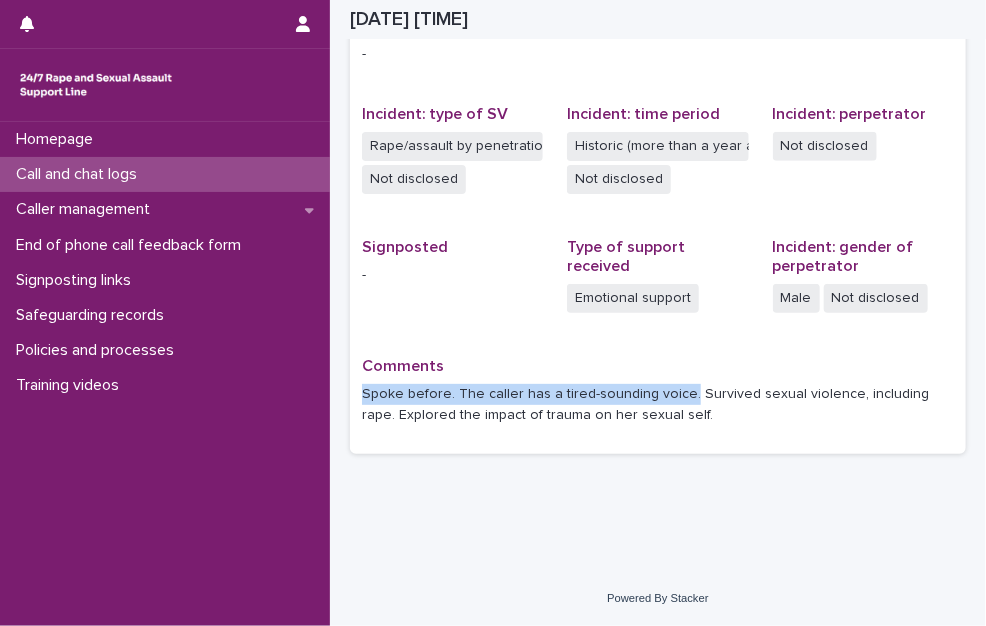 drag, startPoint x: 363, startPoint y: 392, endPoint x: 682, endPoint y: 391, distance: 319.00156 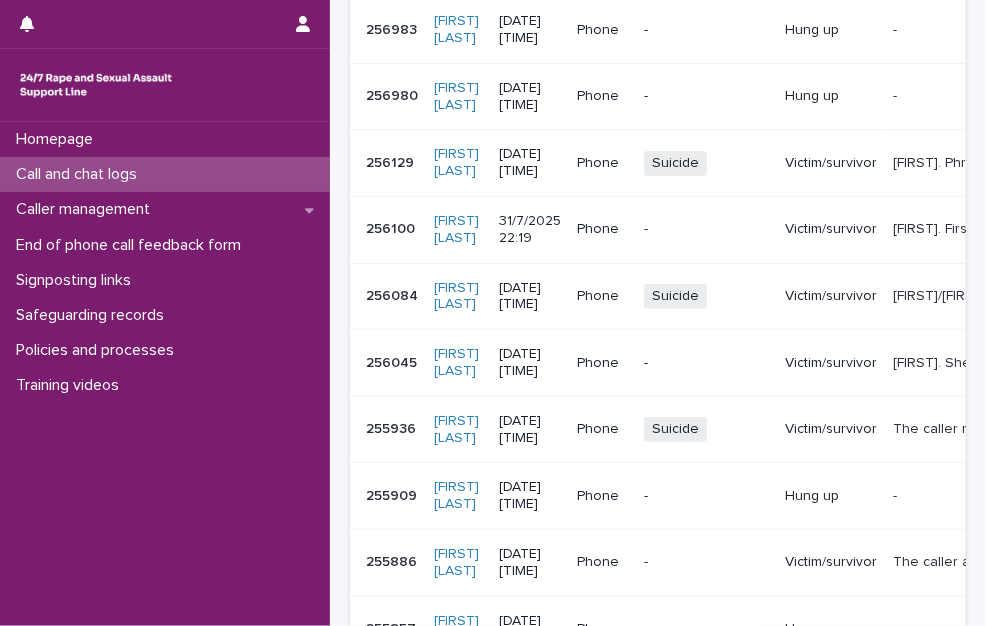 scroll, scrollTop: 0, scrollLeft: 0, axis: both 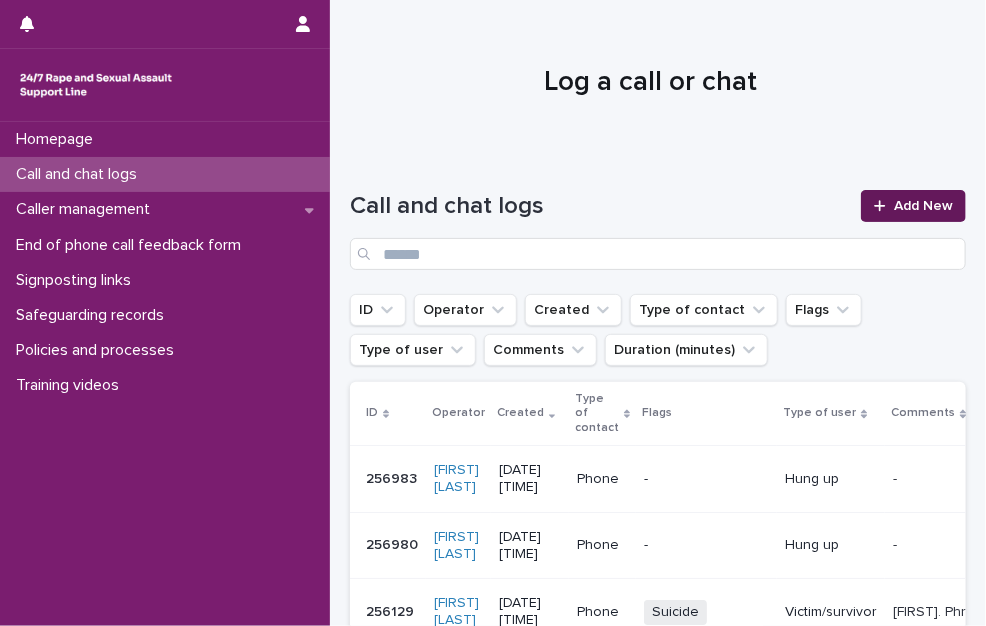 click on "Add New" at bounding box center (923, 206) 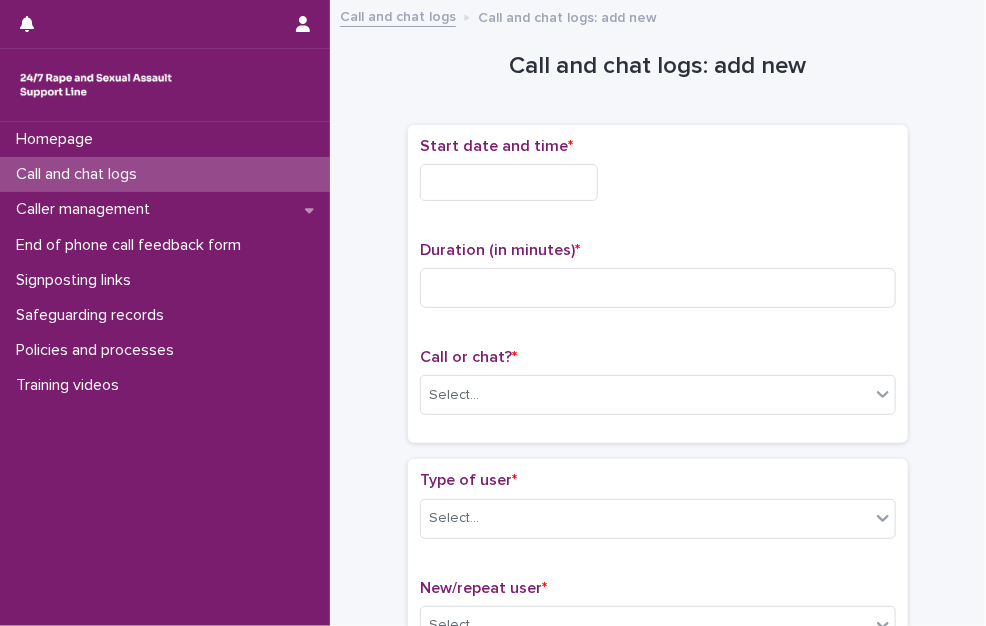 click at bounding box center [509, 182] 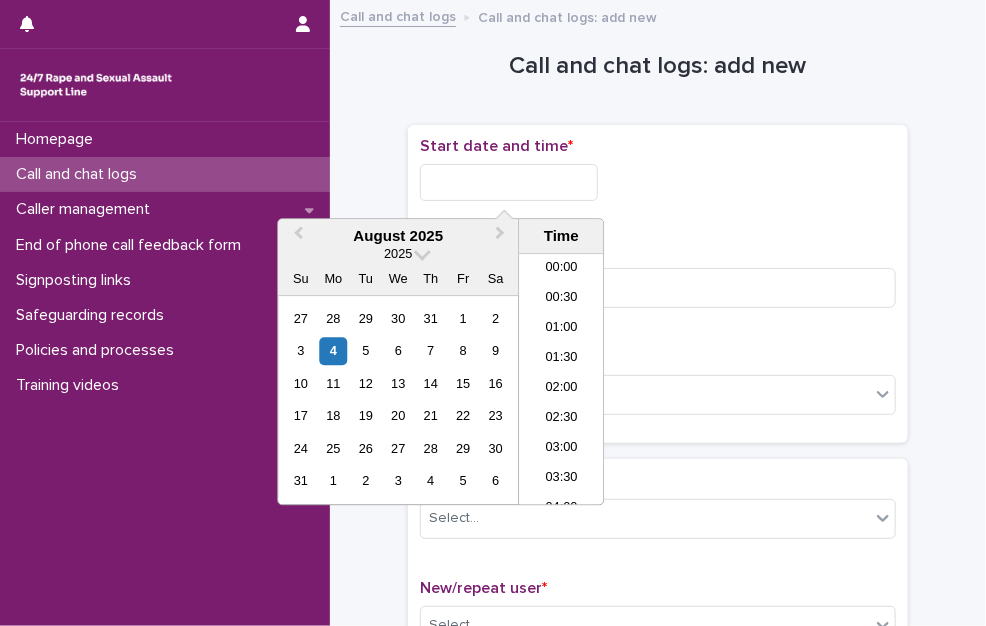 scroll, scrollTop: 1189, scrollLeft: 0, axis: vertical 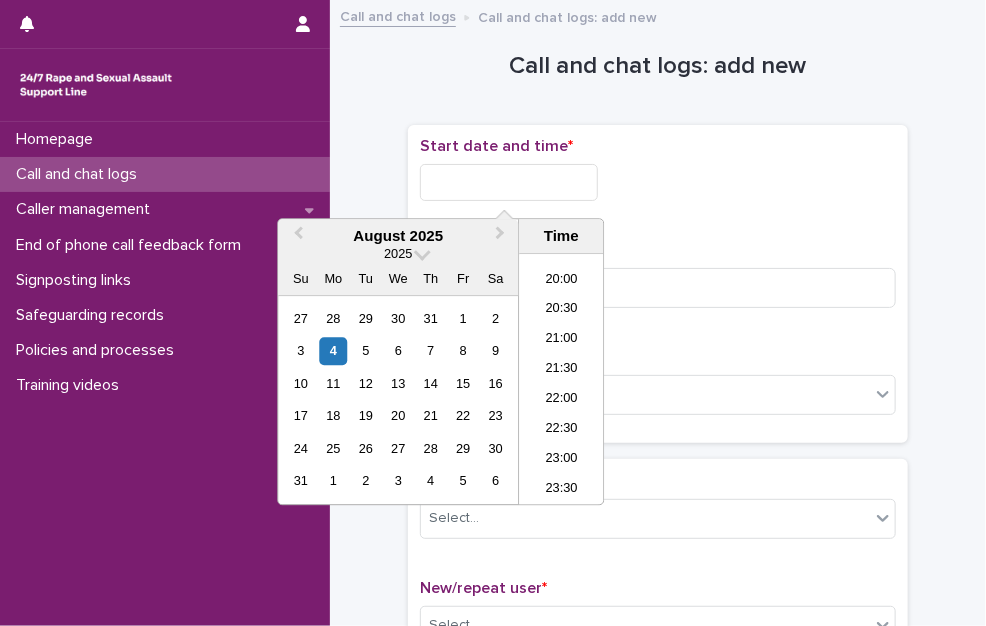 drag, startPoint x: 563, startPoint y: 394, endPoint x: 565, endPoint y: 359, distance: 35.057095 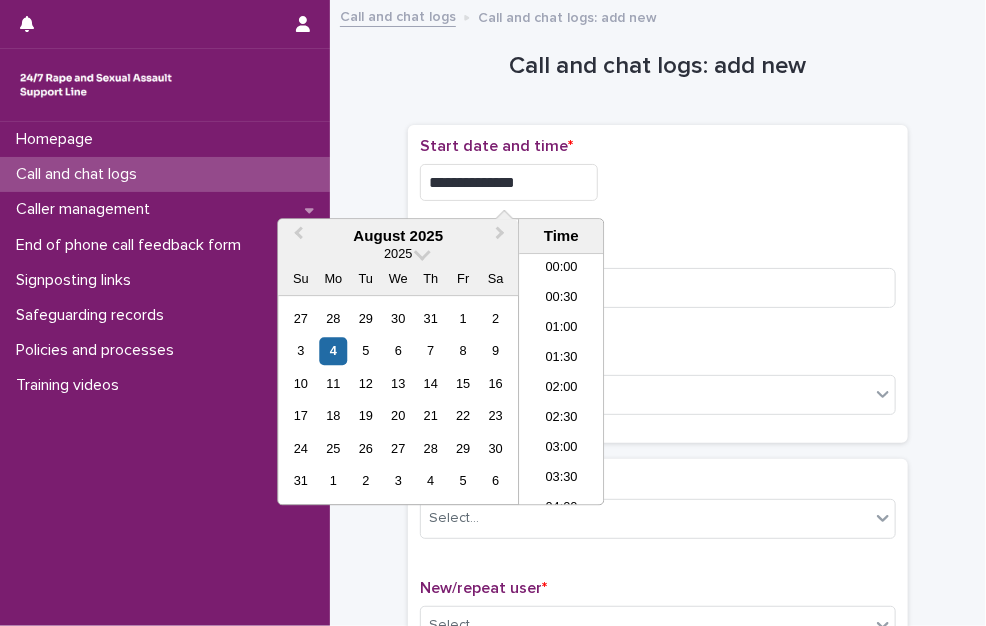 click on "**********" at bounding box center [509, 182] 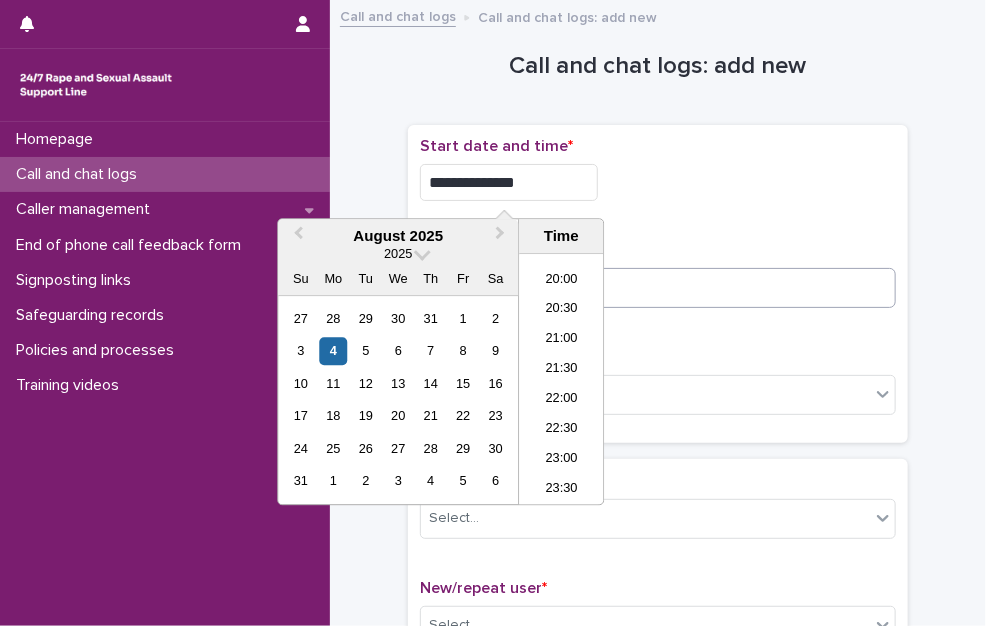 type on "**********" 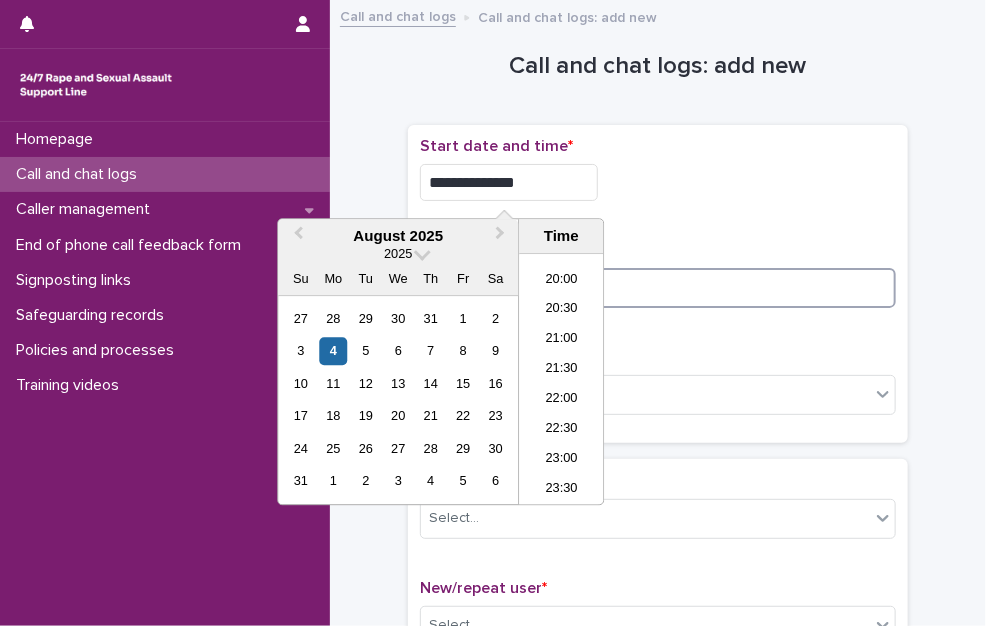 click at bounding box center [658, 288] 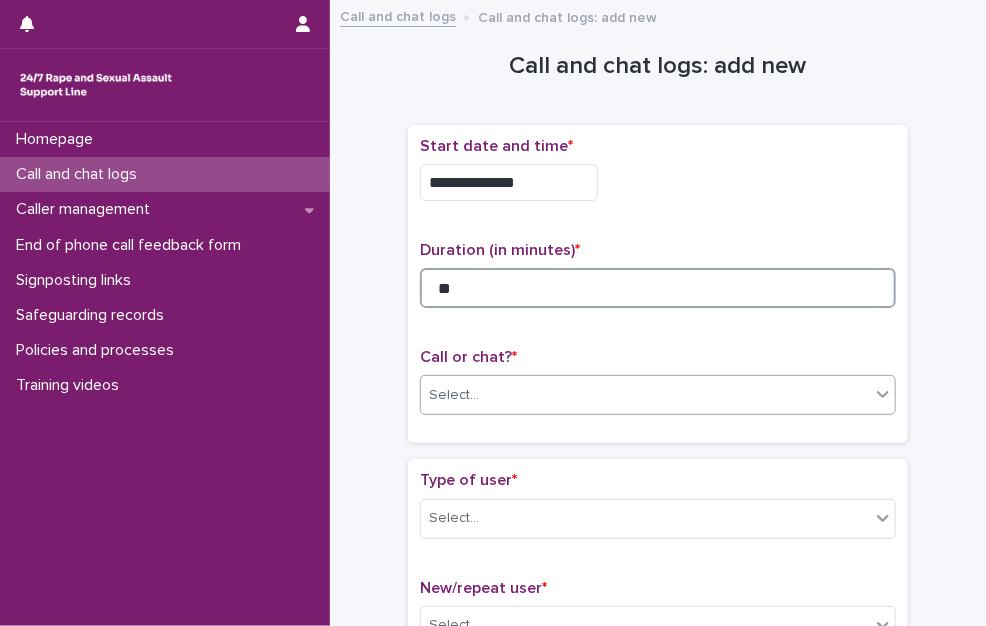 type on "**" 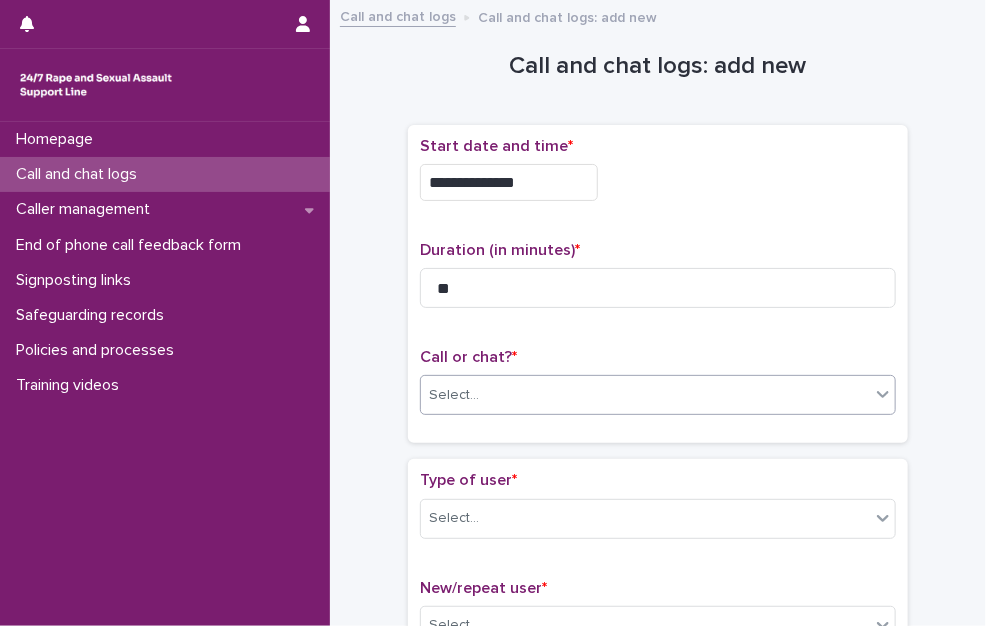click on "Select..." at bounding box center [645, 395] 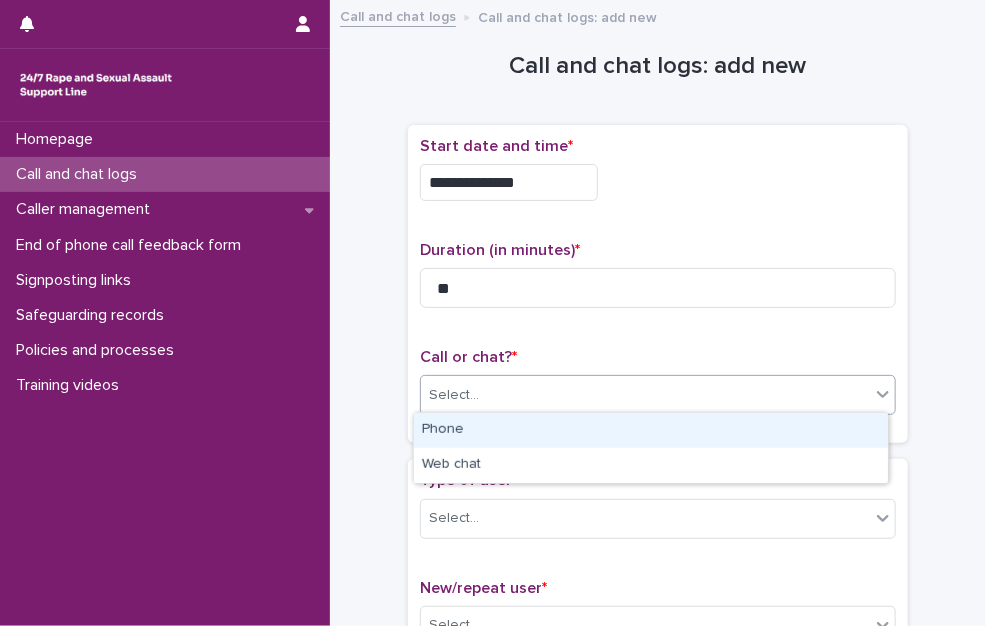 drag, startPoint x: 576, startPoint y: 430, endPoint x: 560, endPoint y: 450, distance: 25.612497 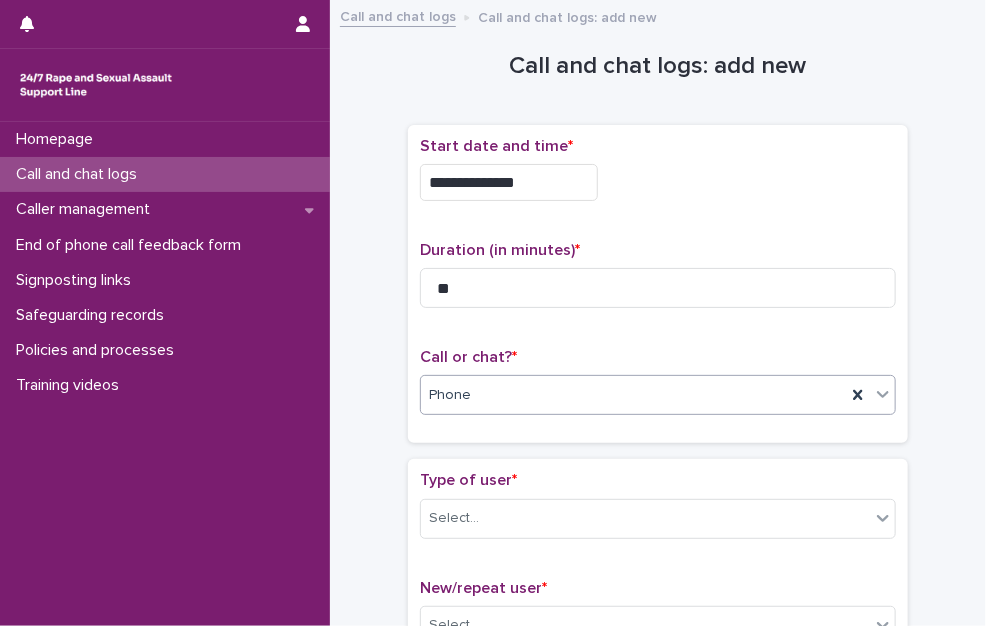scroll, scrollTop: 100, scrollLeft: 0, axis: vertical 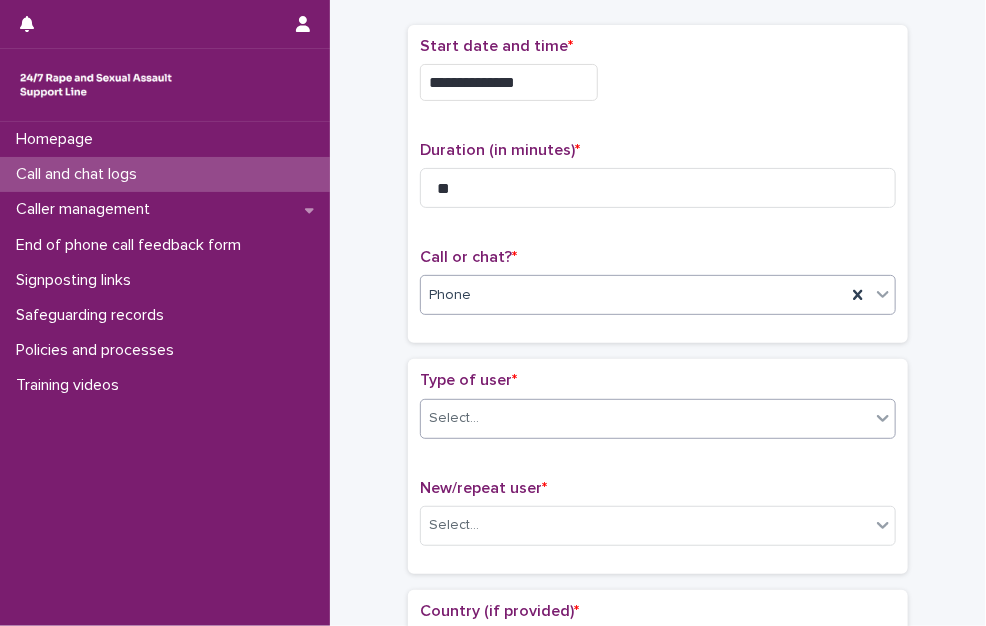 click on "Select..." at bounding box center [645, 418] 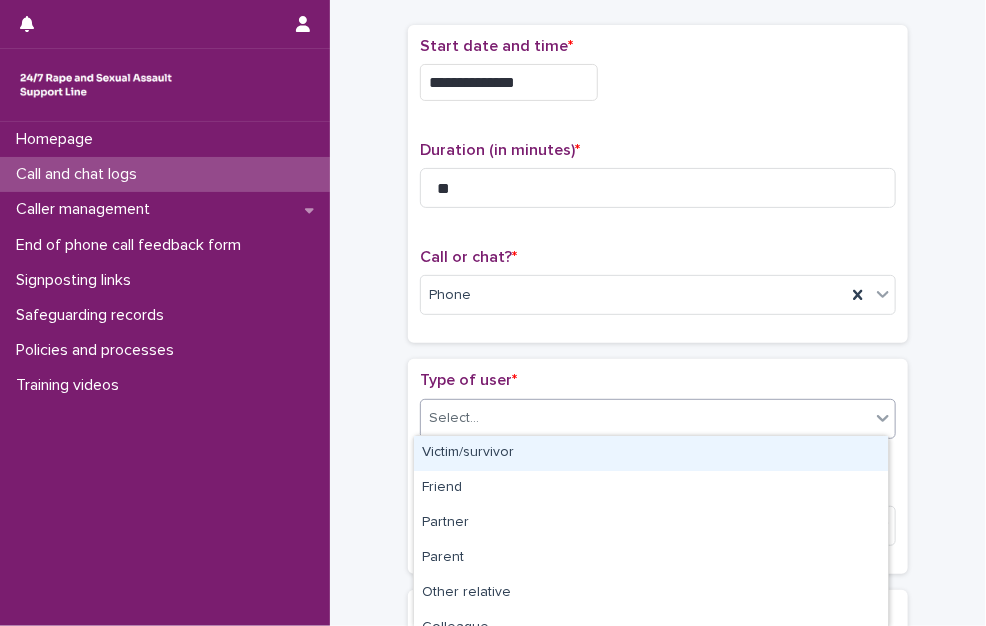 click on "Victim/survivor" at bounding box center (651, 453) 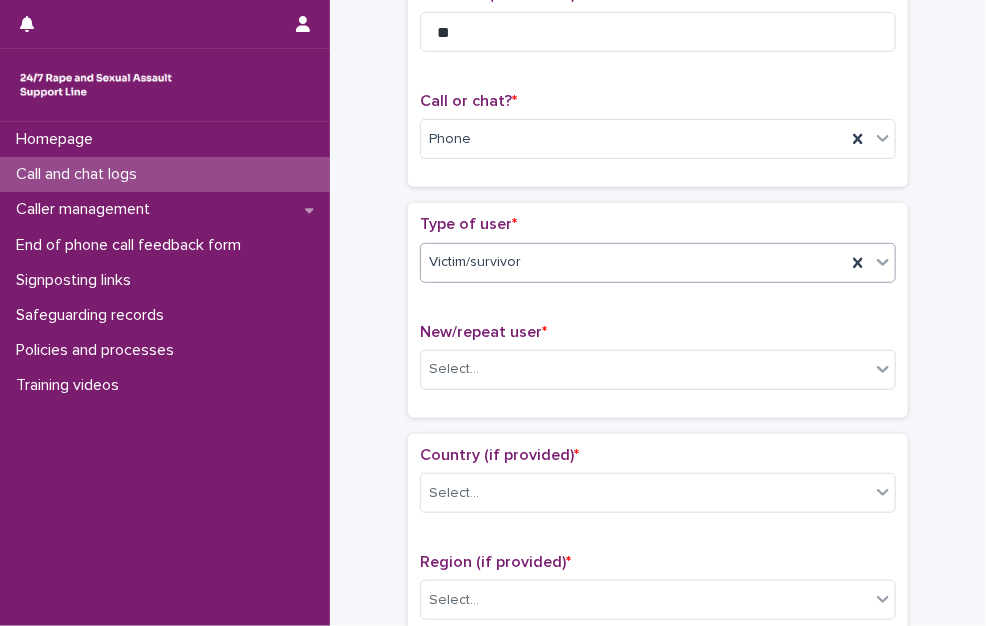 scroll, scrollTop: 300, scrollLeft: 0, axis: vertical 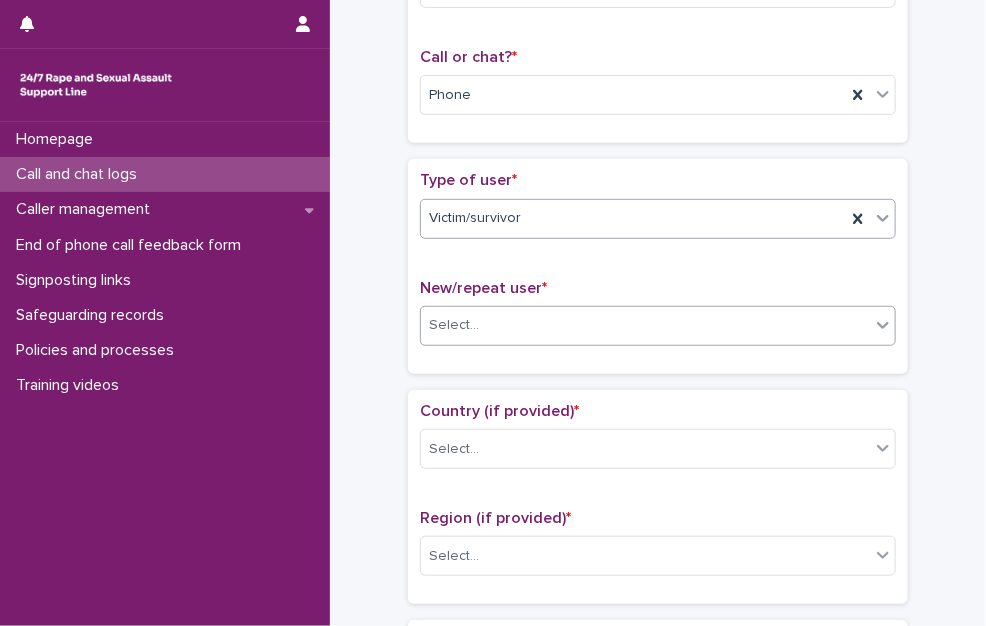 click on "Select..." at bounding box center [645, 325] 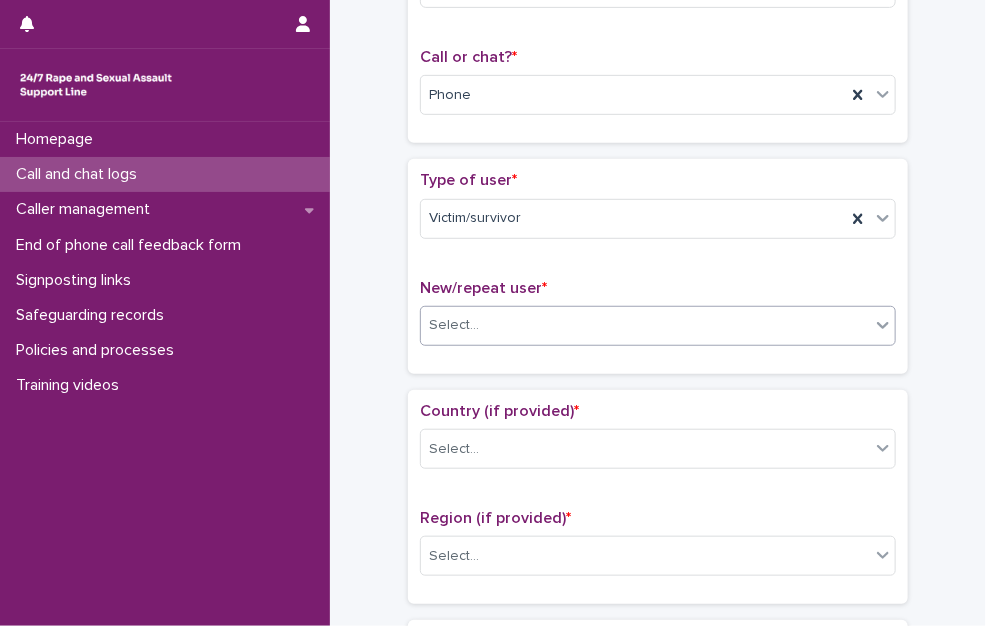 click on "Select..." at bounding box center [645, 325] 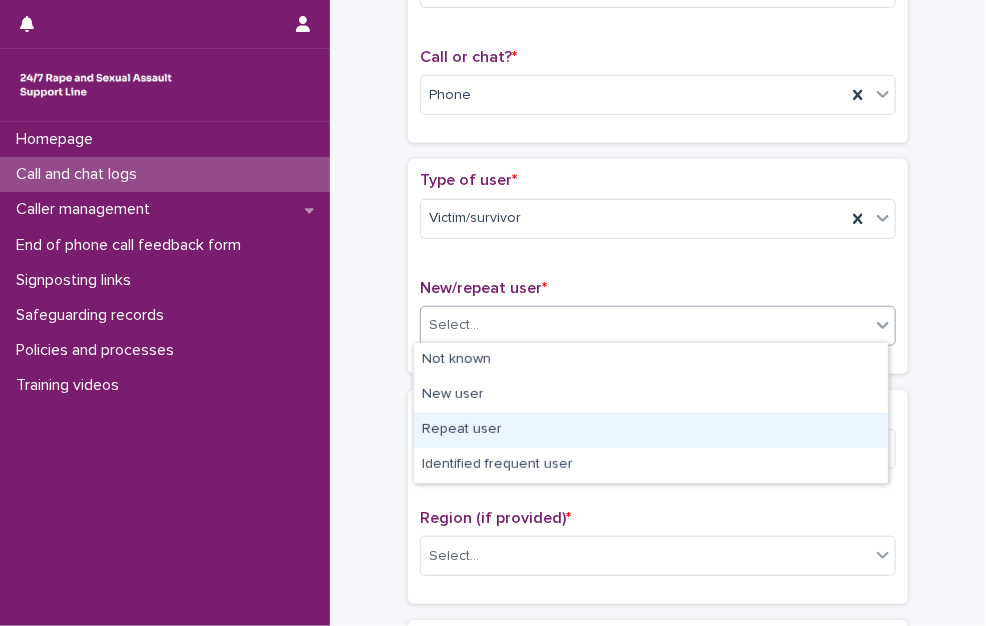 click on "Repeat user" at bounding box center (651, 430) 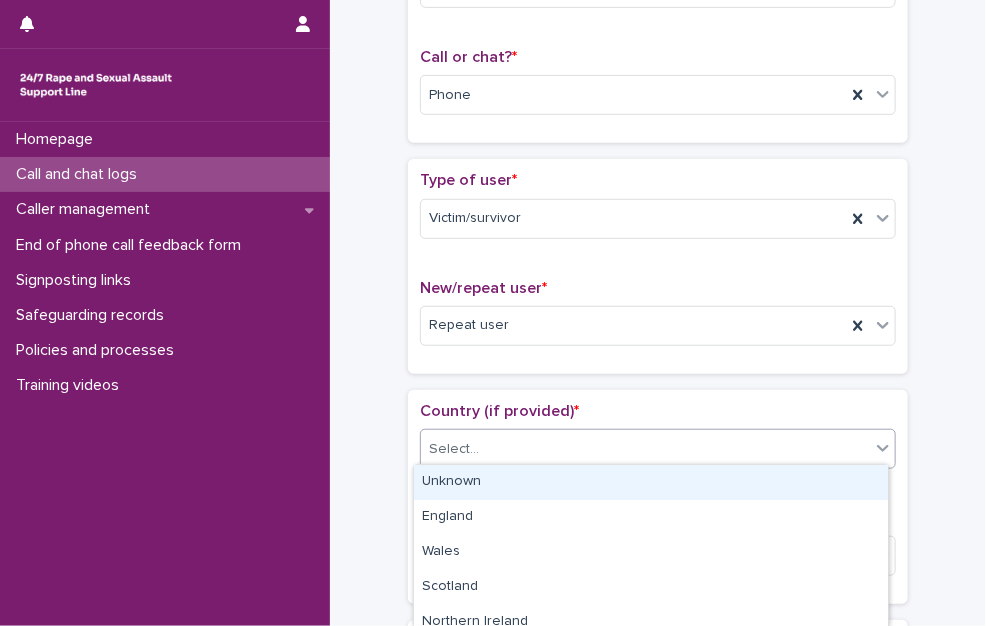 click on "Select..." at bounding box center (645, 449) 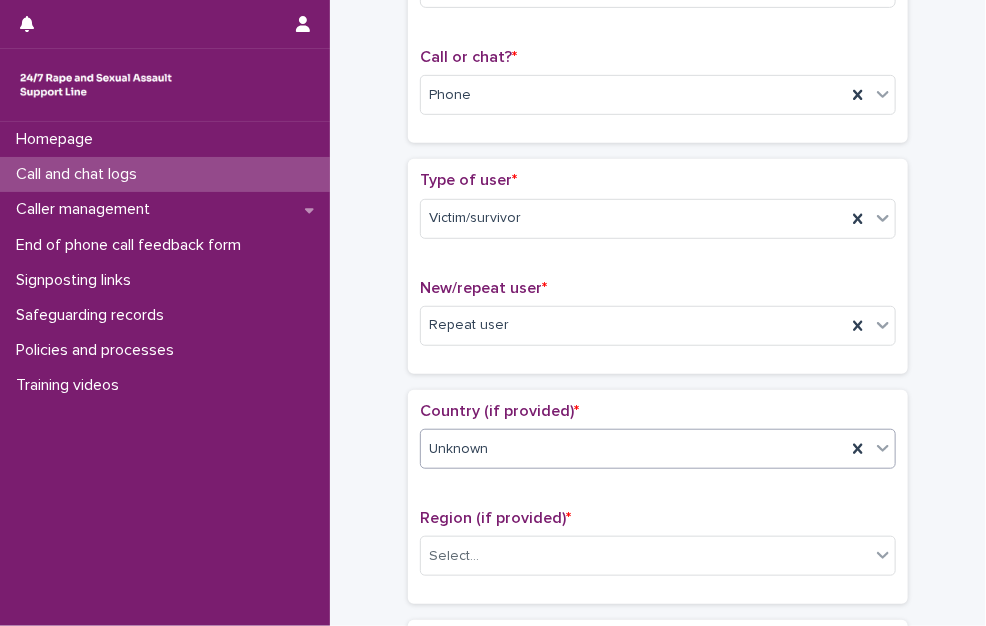scroll, scrollTop: 500, scrollLeft: 0, axis: vertical 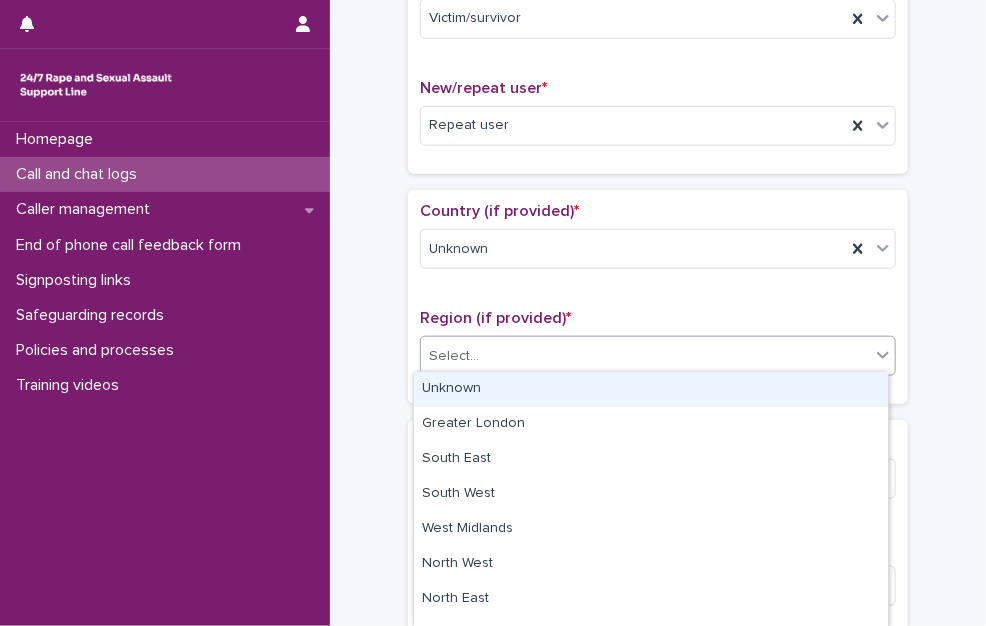 click on "Select..." at bounding box center (645, 356) 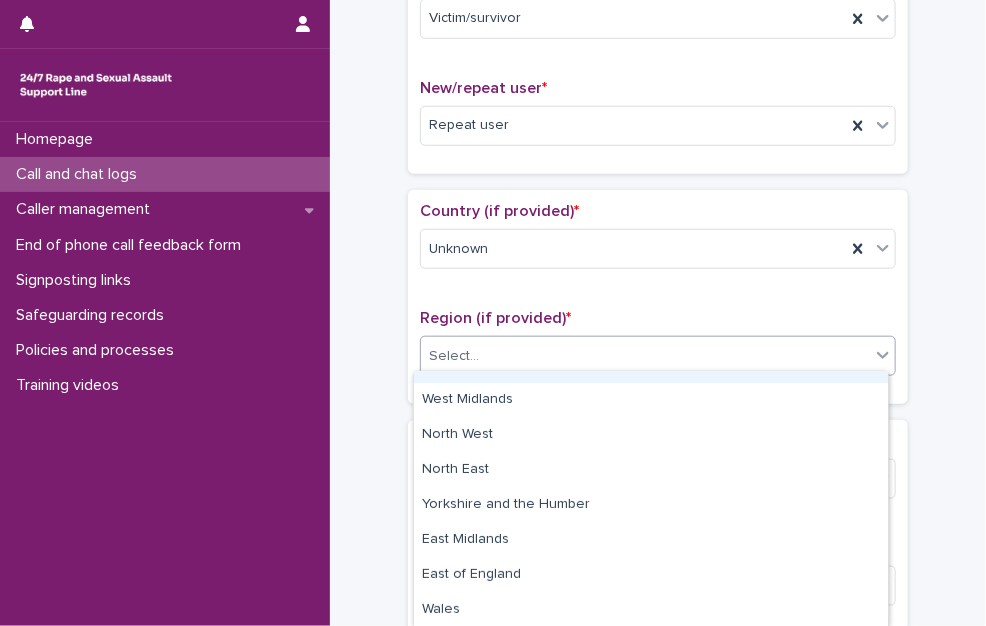 scroll, scrollTop: 0, scrollLeft: 0, axis: both 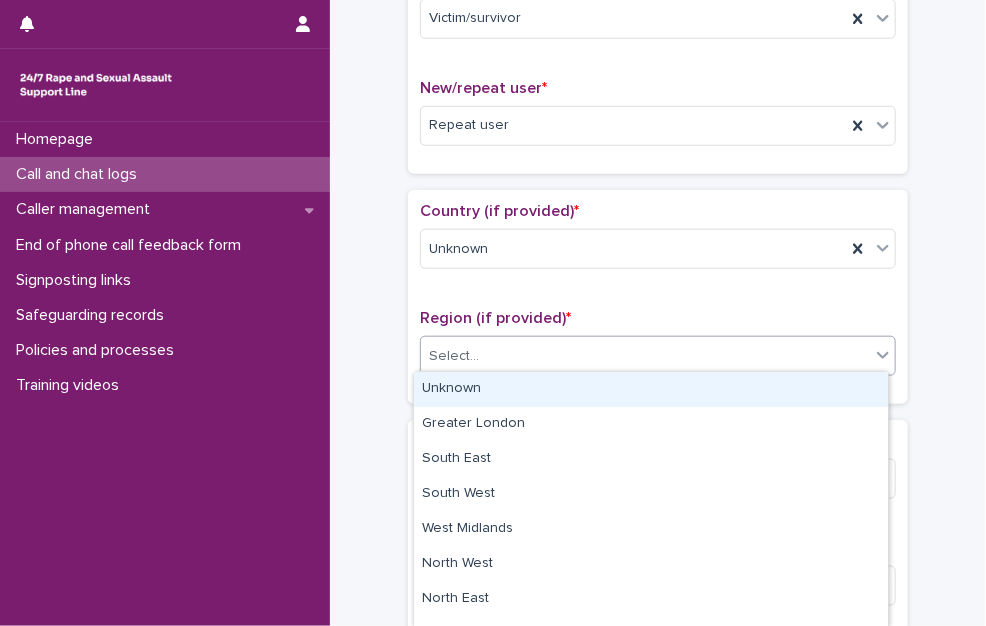 click on "Unknown" at bounding box center (651, 389) 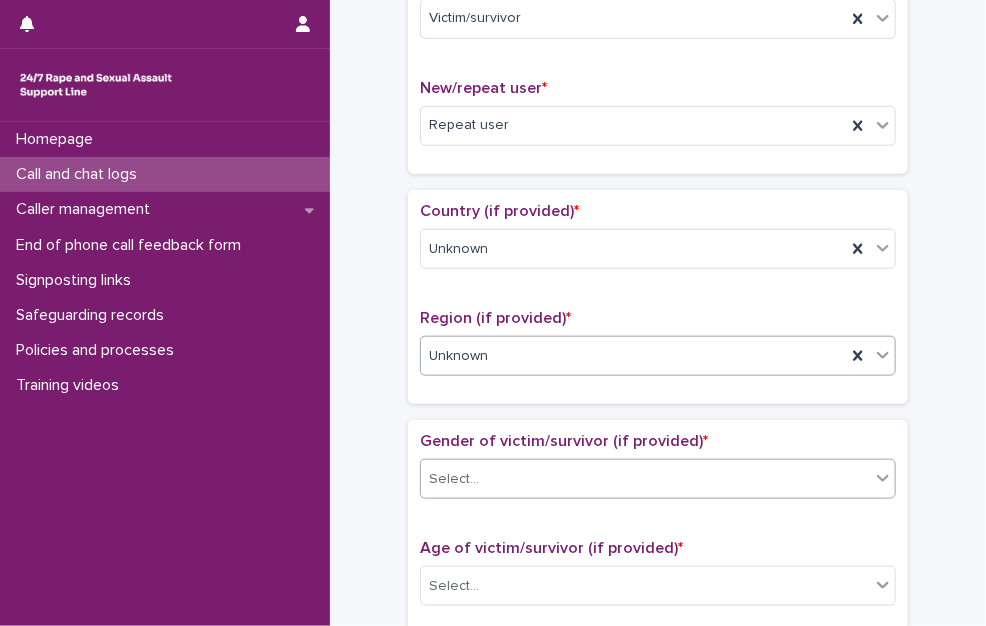 click on "Select..." at bounding box center (645, 479) 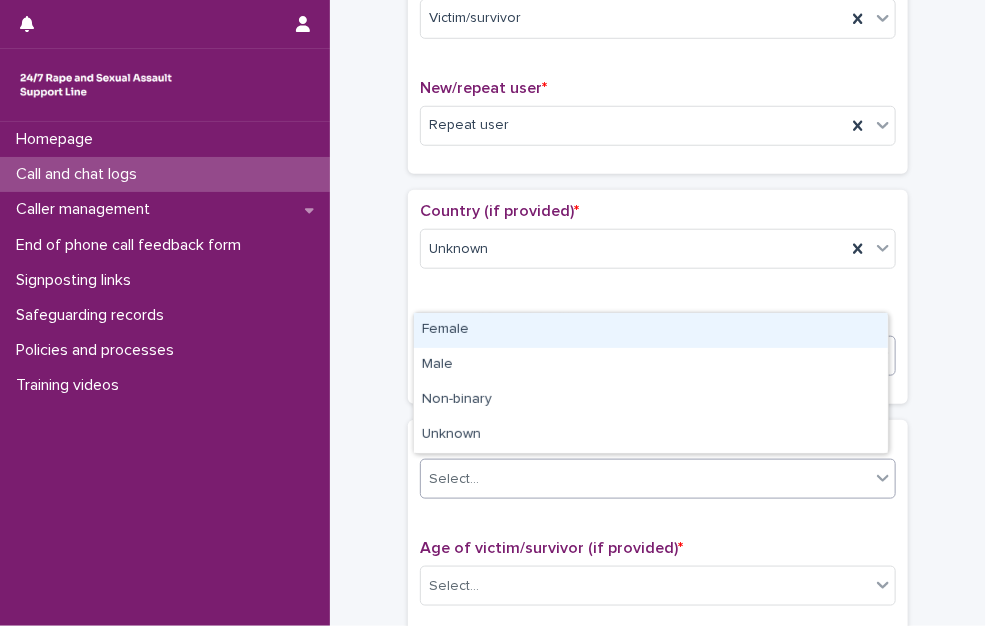 drag, startPoint x: 554, startPoint y: 463, endPoint x: 581, endPoint y: 342, distance: 123.97581 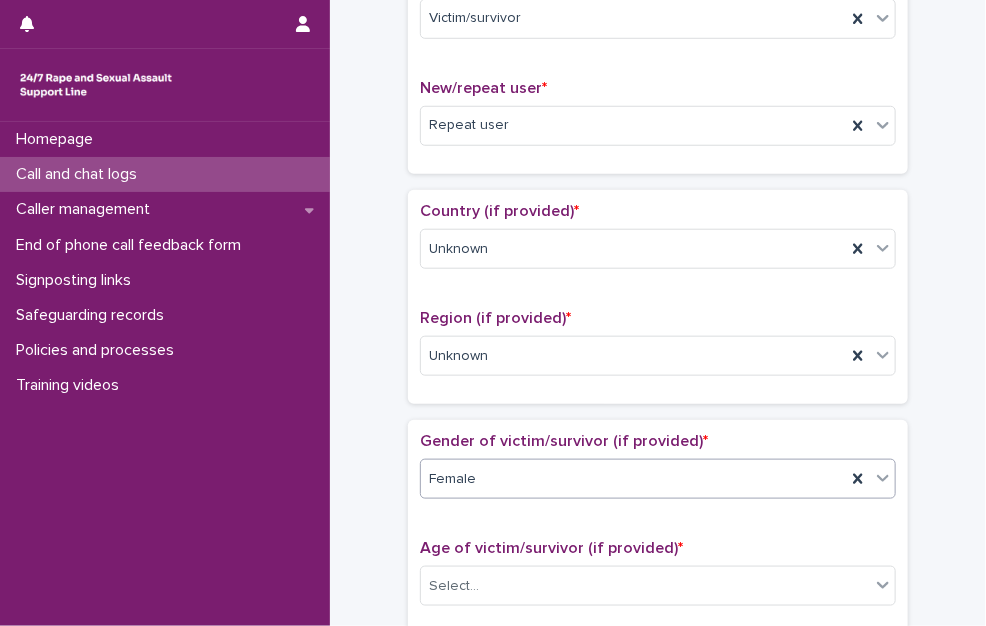 scroll, scrollTop: 900, scrollLeft: 0, axis: vertical 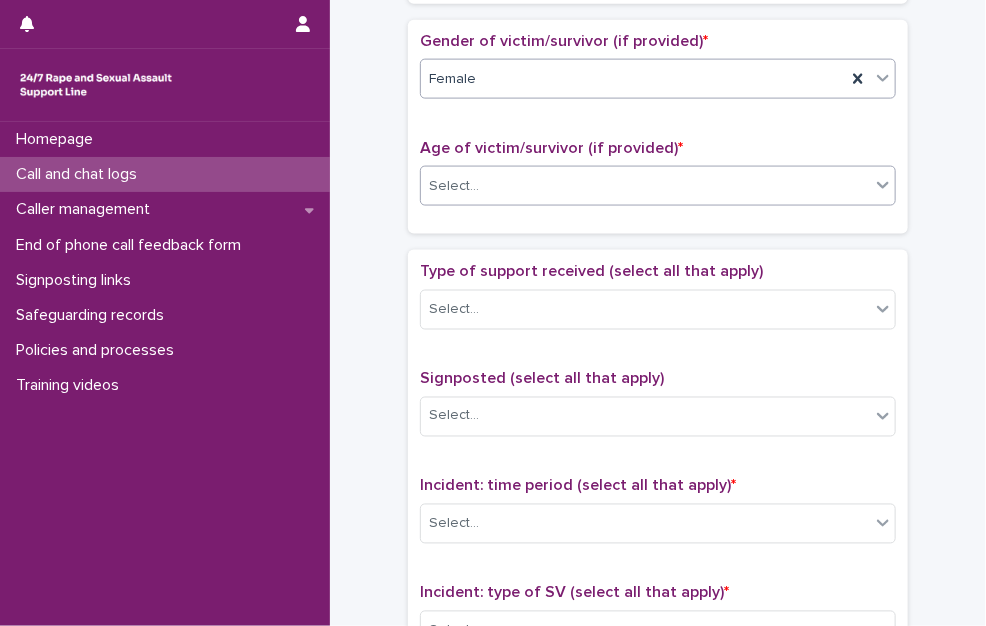 click on "Select..." at bounding box center [645, 186] 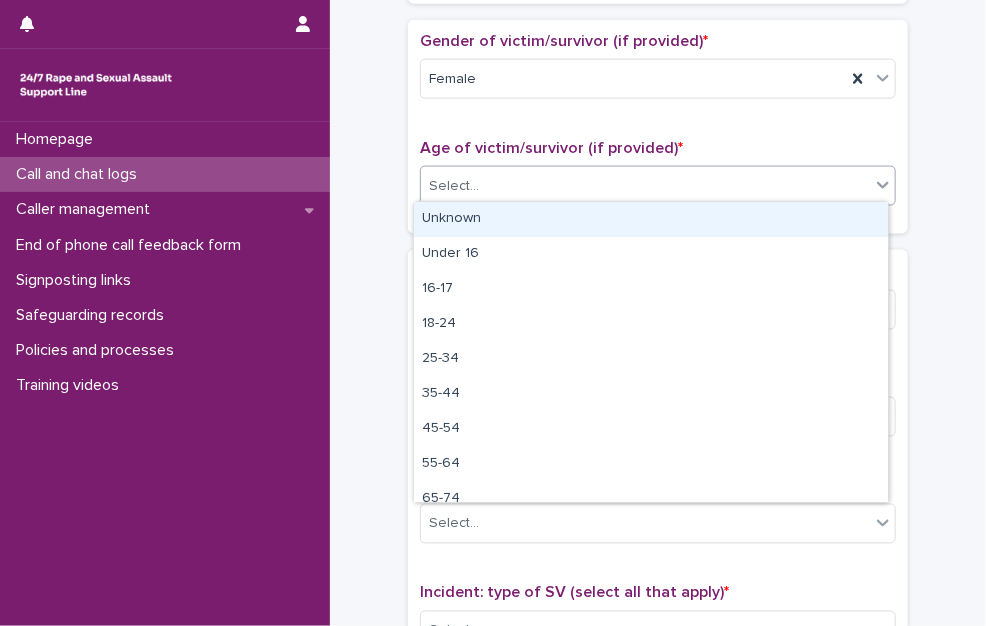 click on "Unknown" at bounding box center (651, 219) 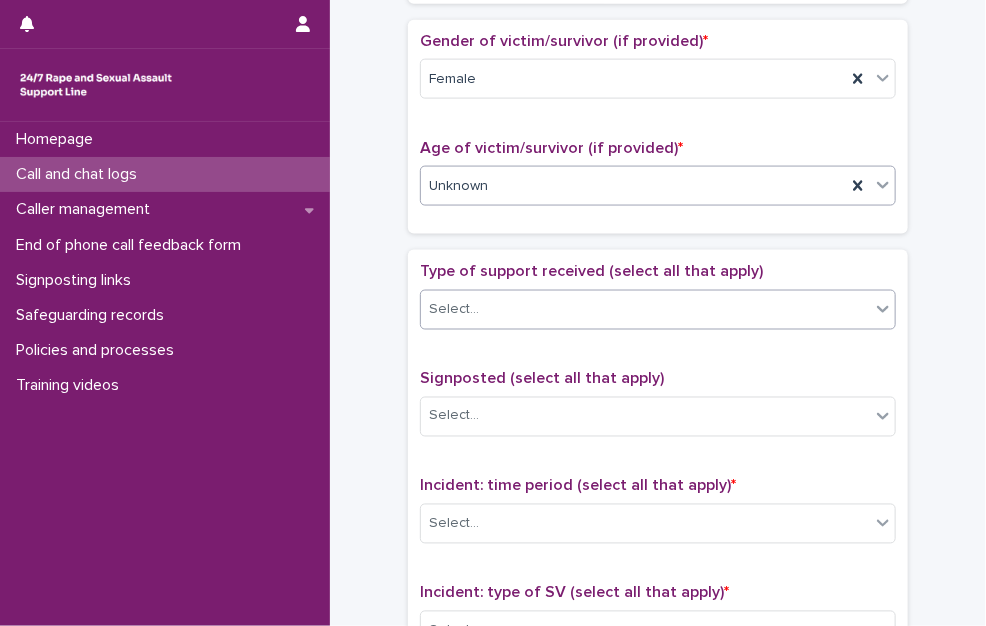 click on "Select..." at bounding box center (645, 309) 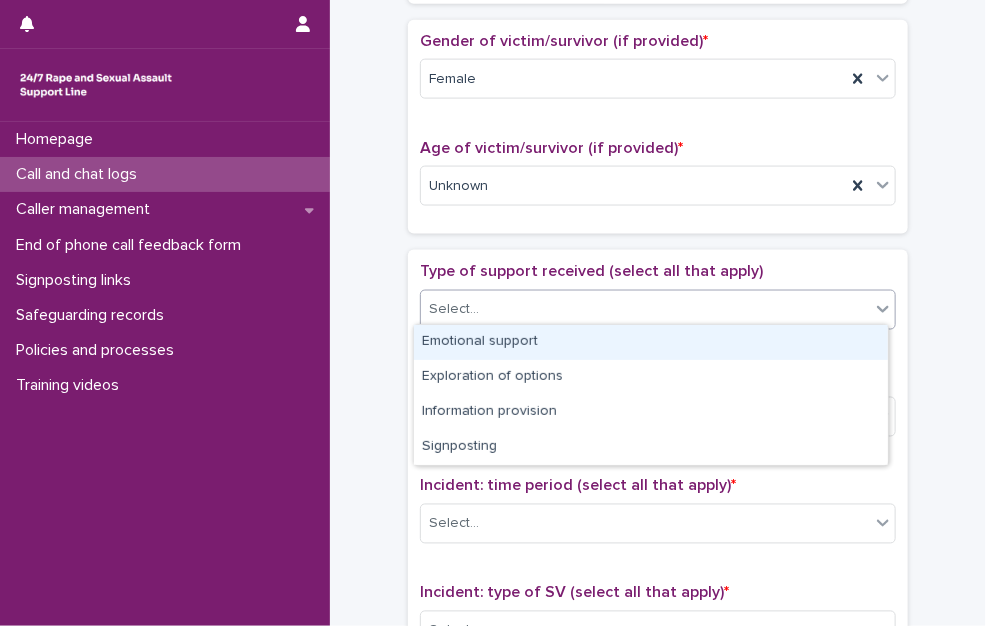 click on "Emotional support" at bounding box center (651, 342) 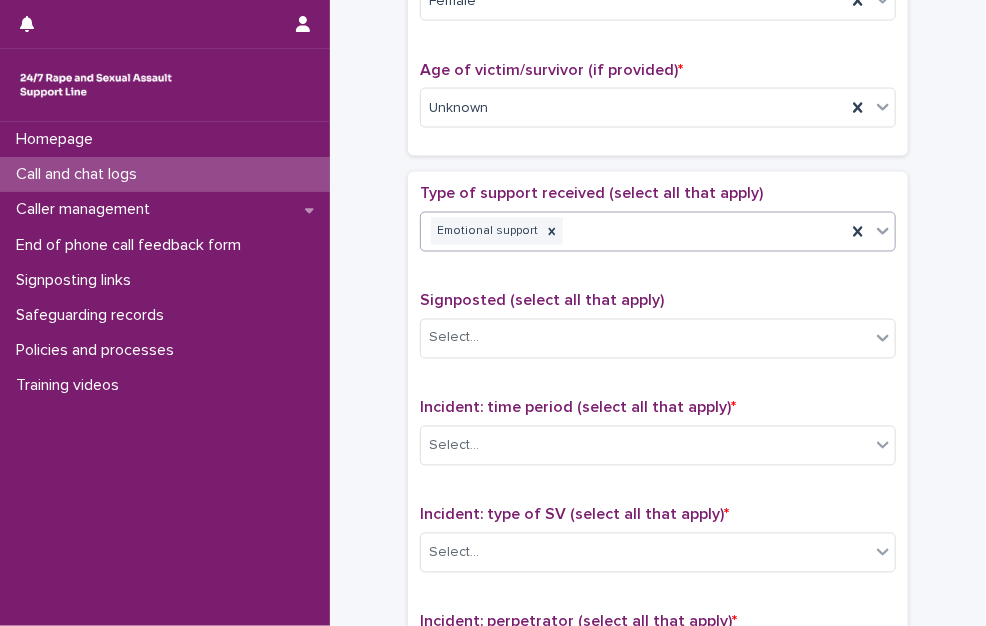 scroll, scrollTop: 1000, scrollLeft: 0, axis: vertical 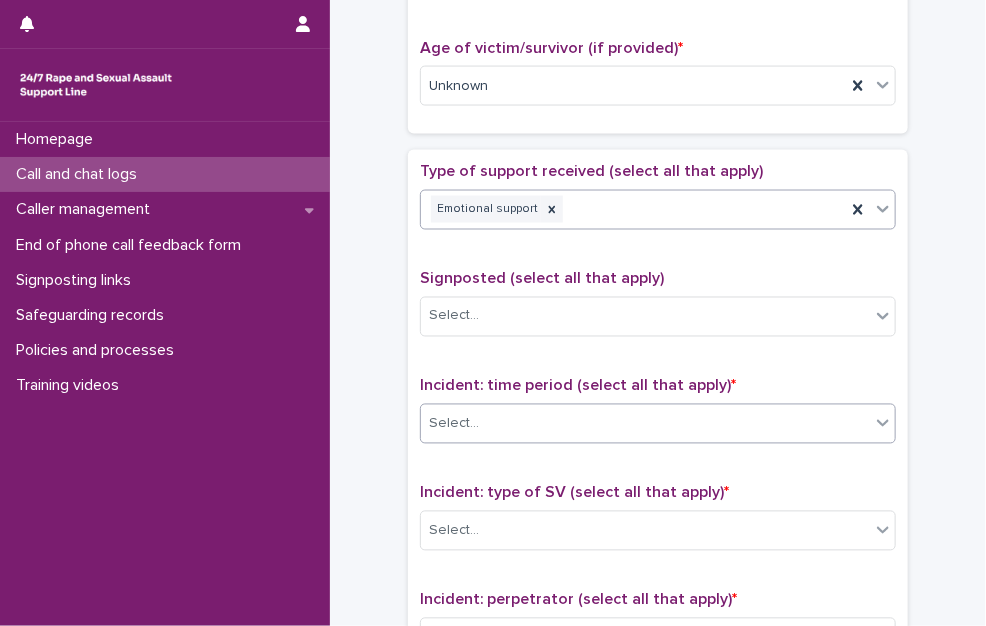 click on "Select..." at bounding box center [645, 424] 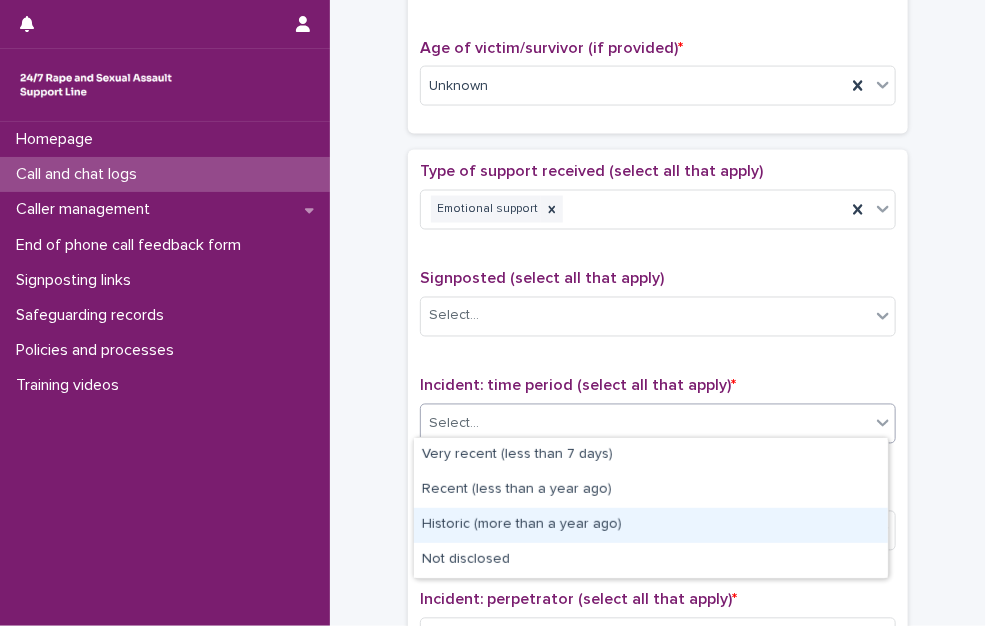 click on "Historic (more than a year ago)" at bounding box center (651, 525) 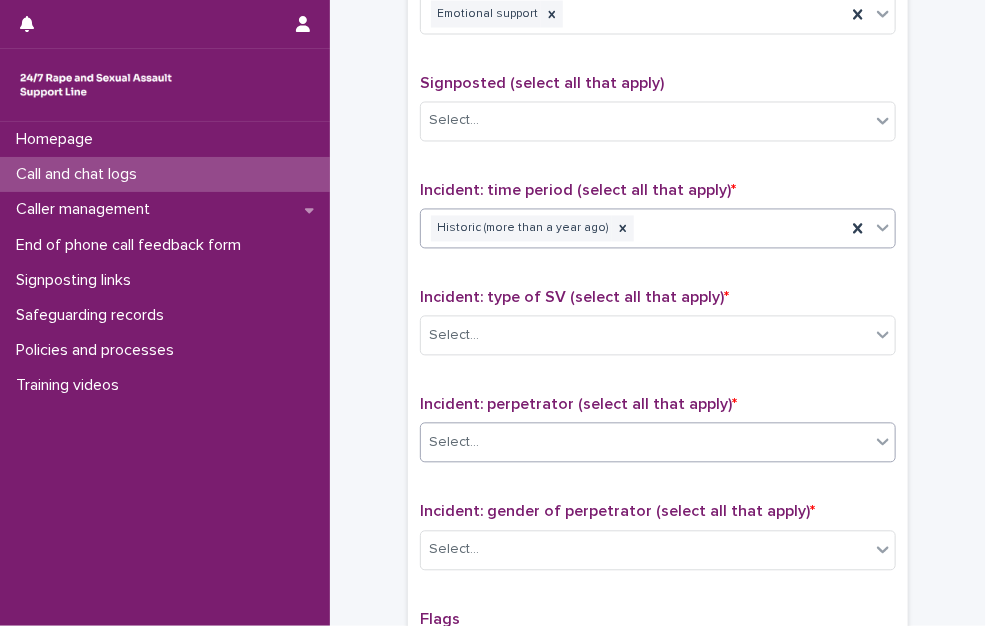 scroll, scrollTop: 1200, scrollLeft: 0, axis: vertical 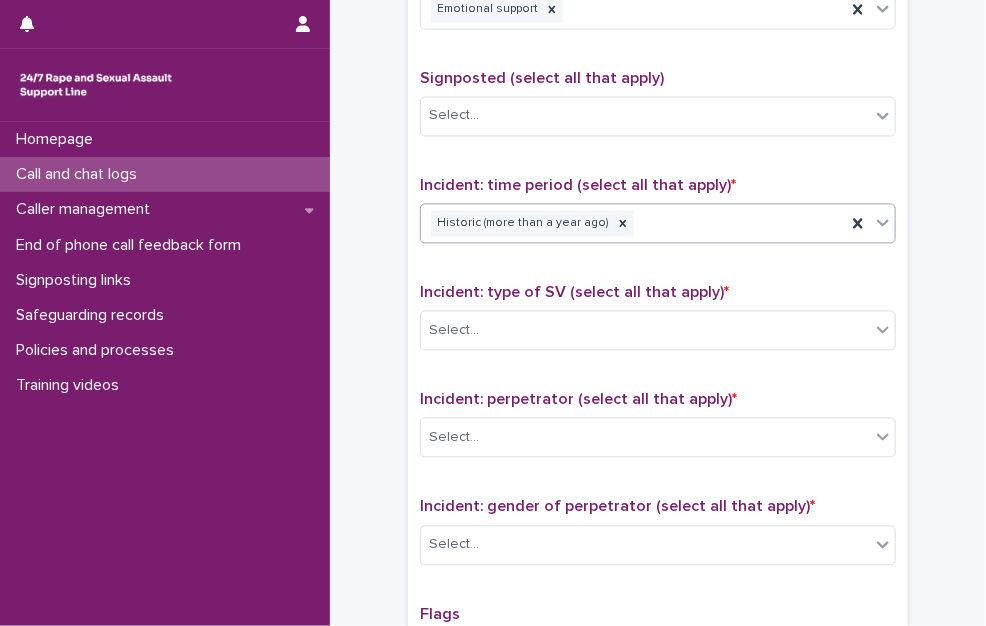 click on "Incident: type of SV (select all that apply) * Select..." at bounding box center (658, 325) 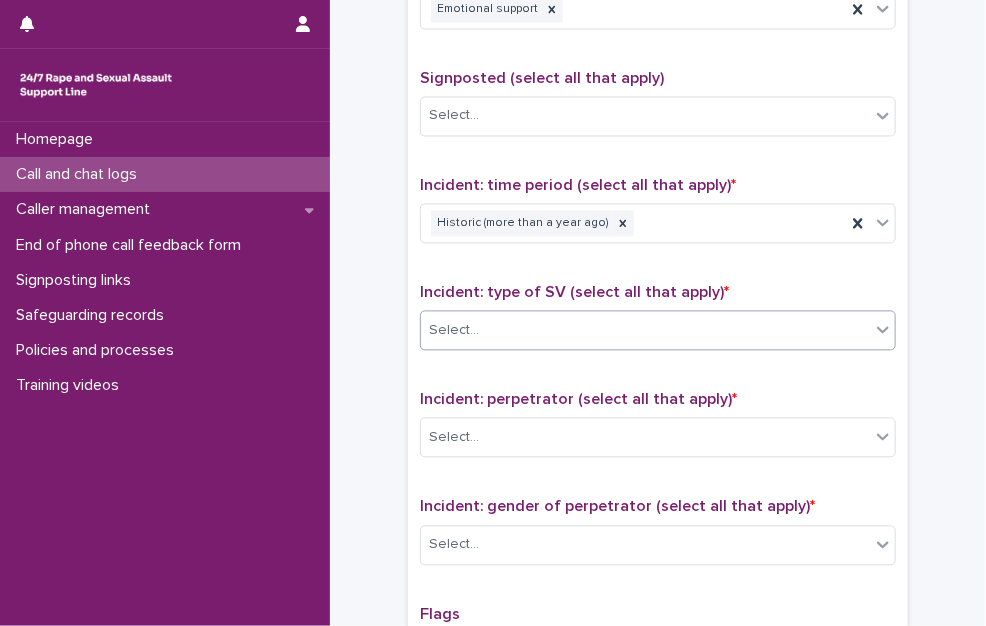 click on "Select..." at bounding box center (645, 331) 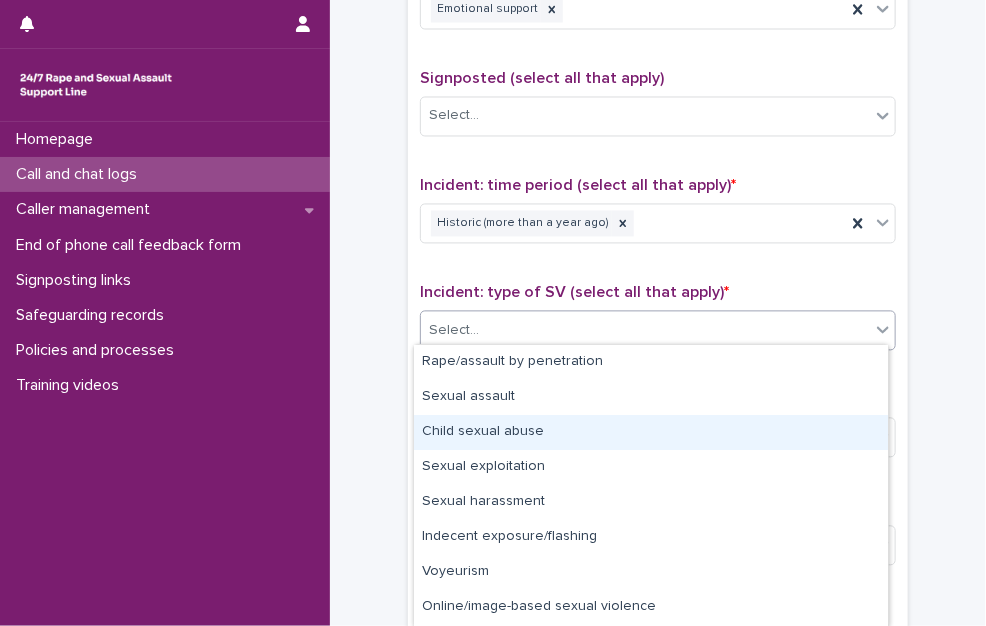 click on "Child sexual abuse" at bounding box center [651, 432] 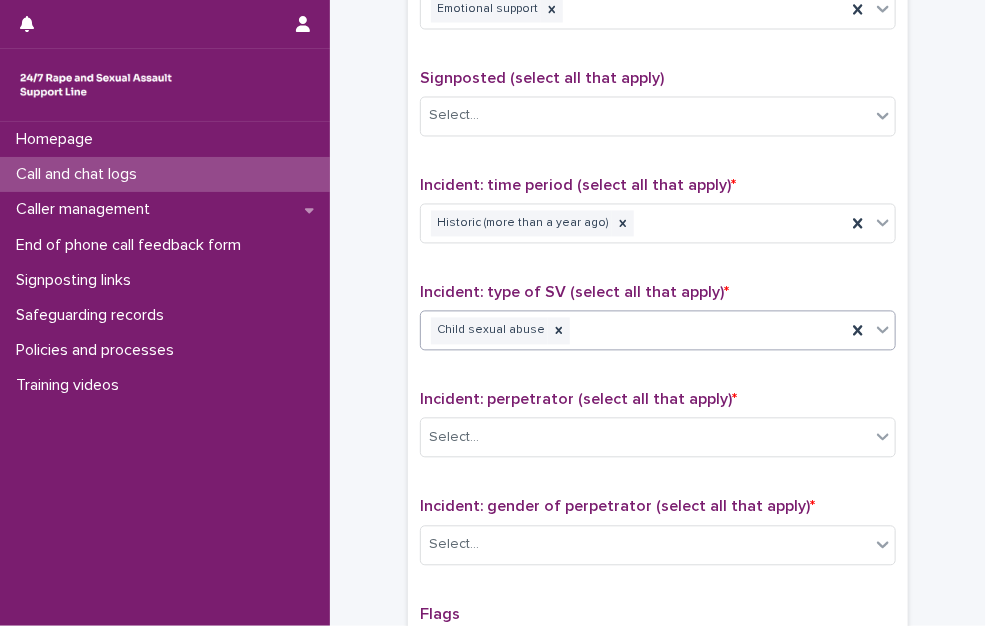 click on "Child sexual abuse" at bounding box center [633, 331] 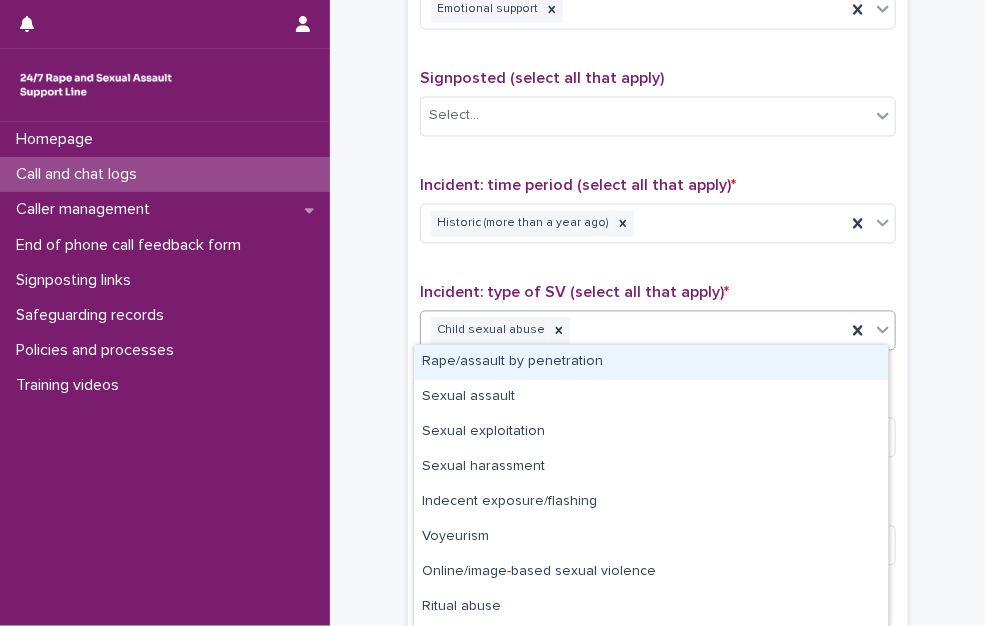 click on "Rape/assault by penetration" at bounding box center [651, 362] 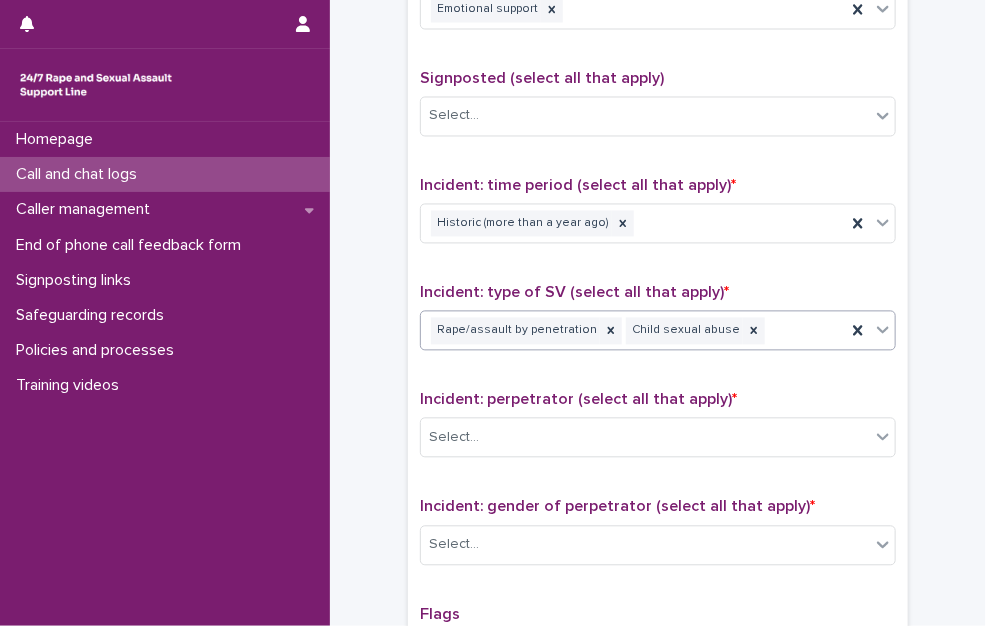 click on "Rape/assault by penetration Child sexual abuse" at bounding box center (633, 331) 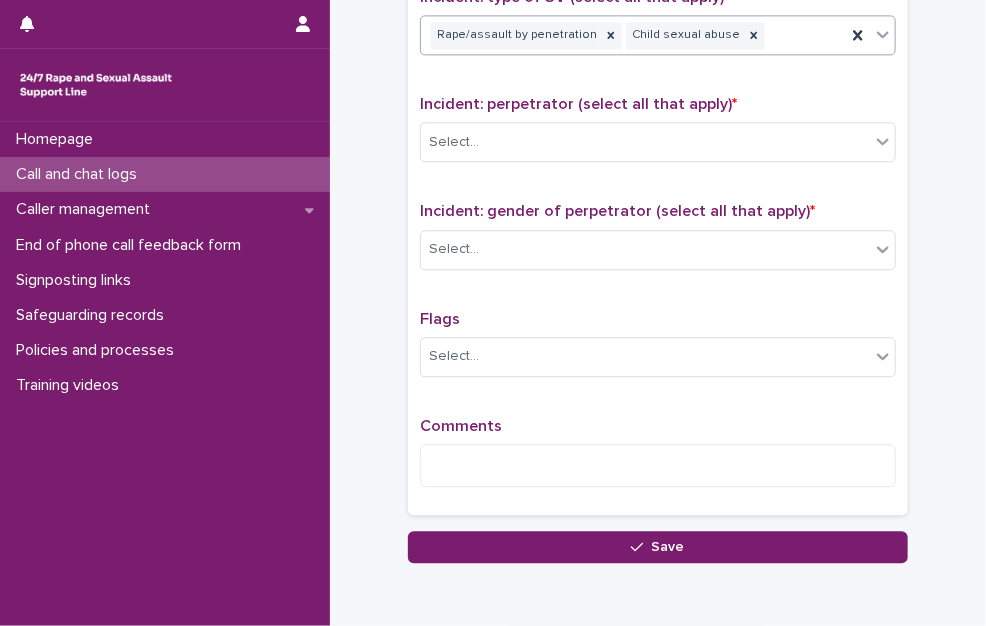 scroll, scrollTop: 1500, scrollLeft: 0, axis: vertical 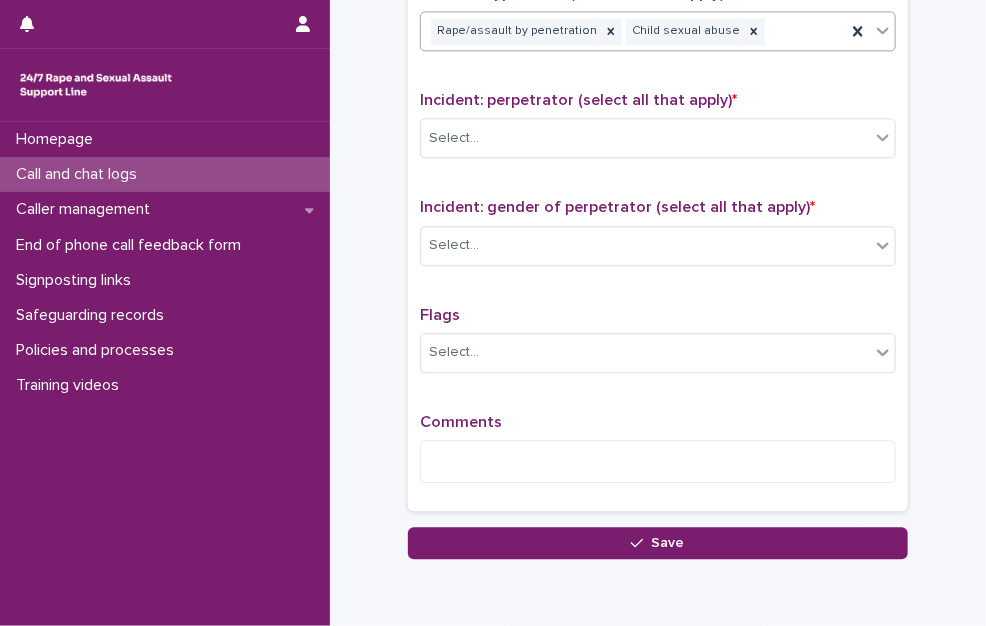 click on "Rape/assault by penetration Child sexual abuse" at bounding box center [633, 31] 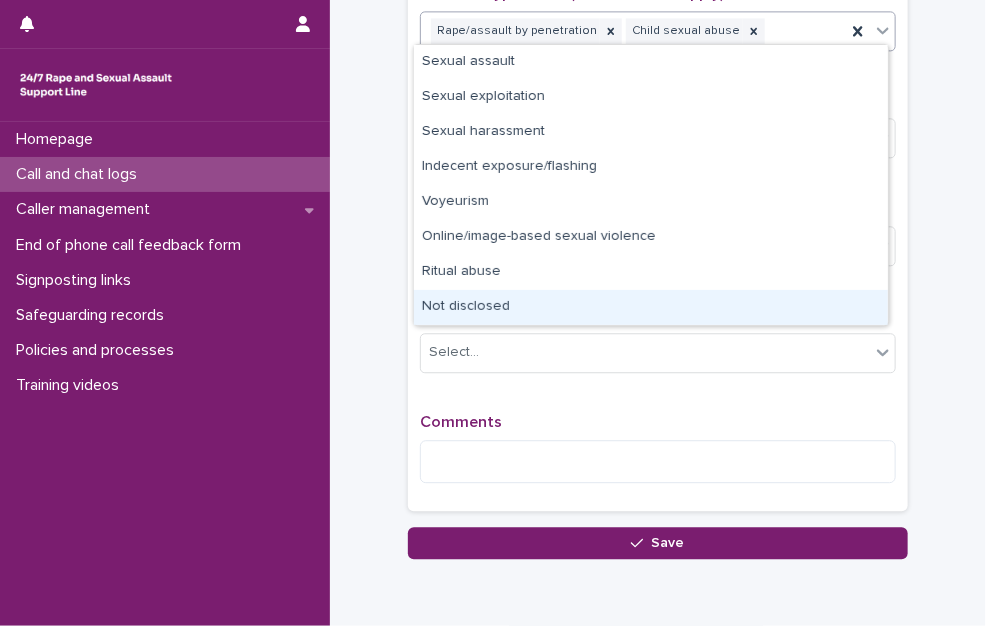 click on "Not disclosed" at bounding box center [651, 307] 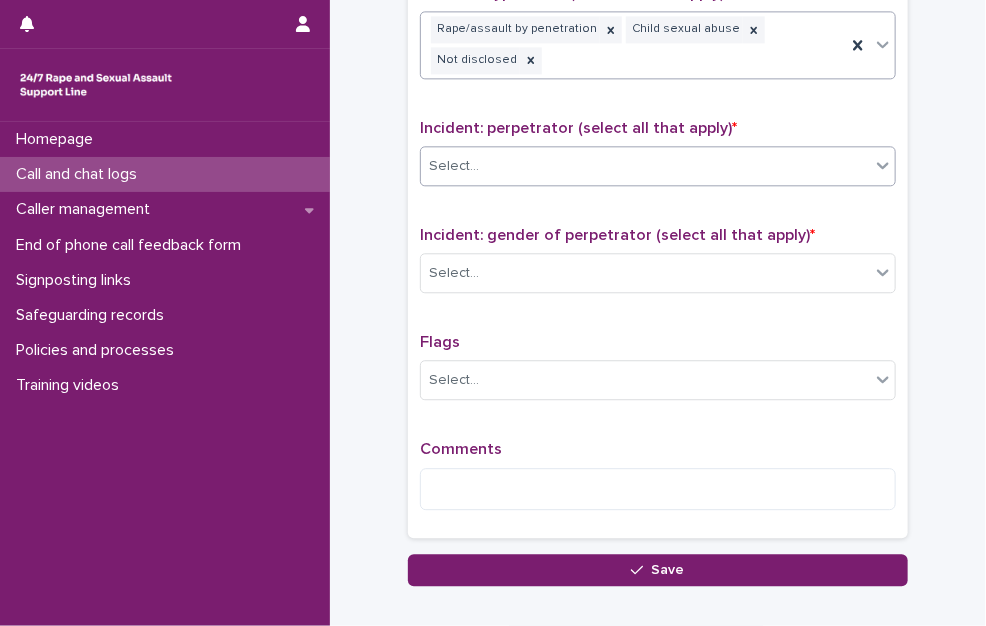 click on "Select..." at bounding box center (645, 166) 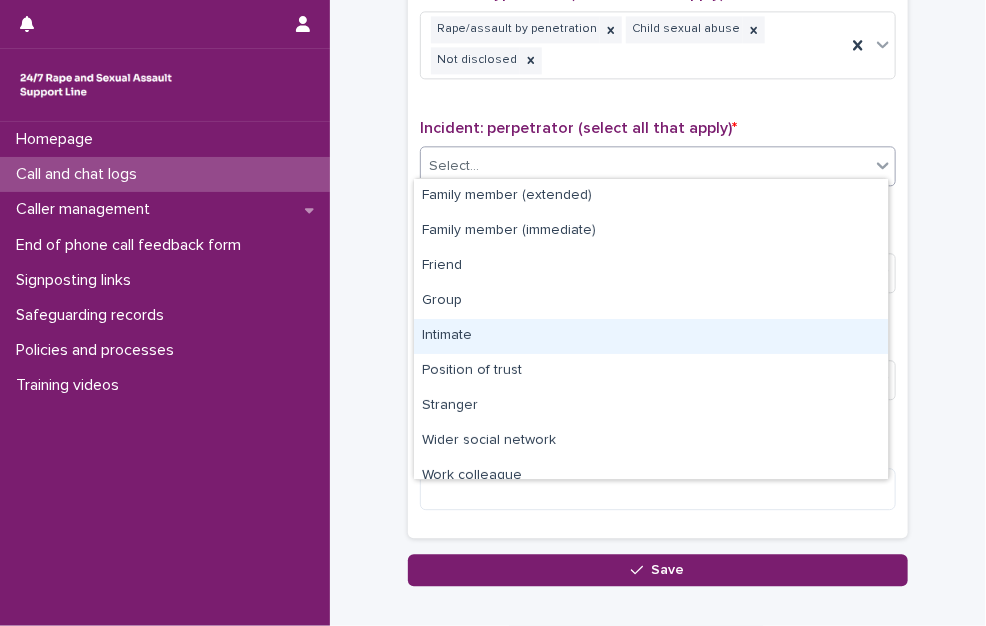 scroll, scrollTop: 84, scrollLeft: 0, axis: vertical 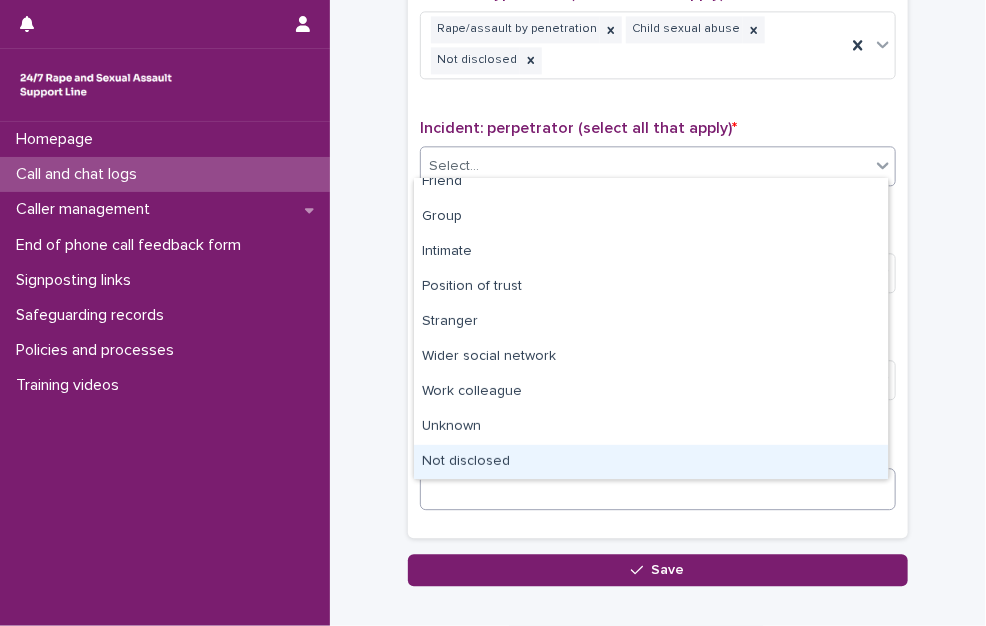 drag, startPoint x: 500, startPoint y: 373, endPoint x: 525, endPoint y: 465, distance: 95.33625 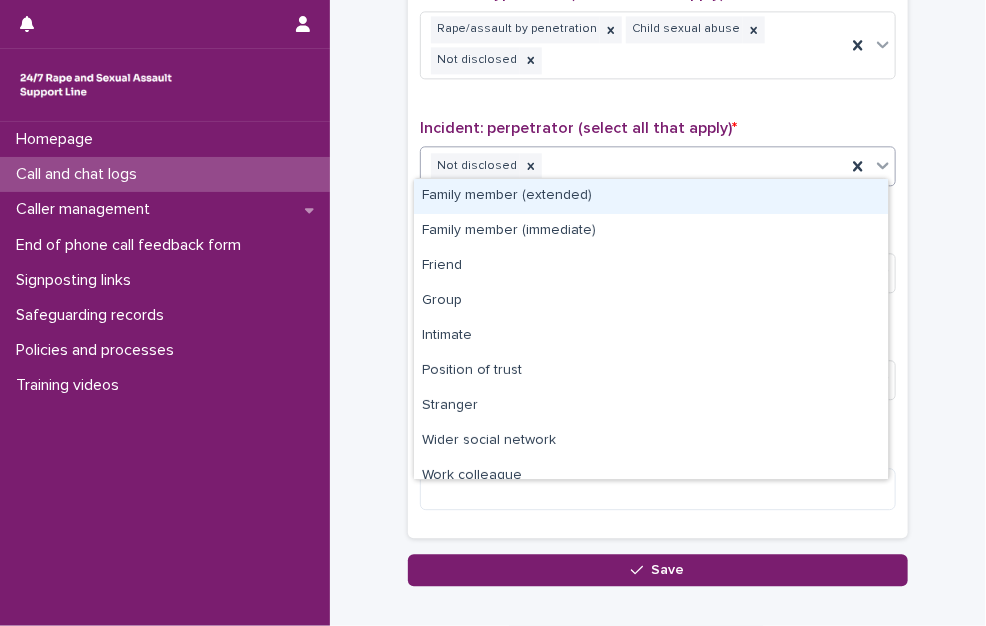 click on "Not disclosed" at bounding box center [633, 166] 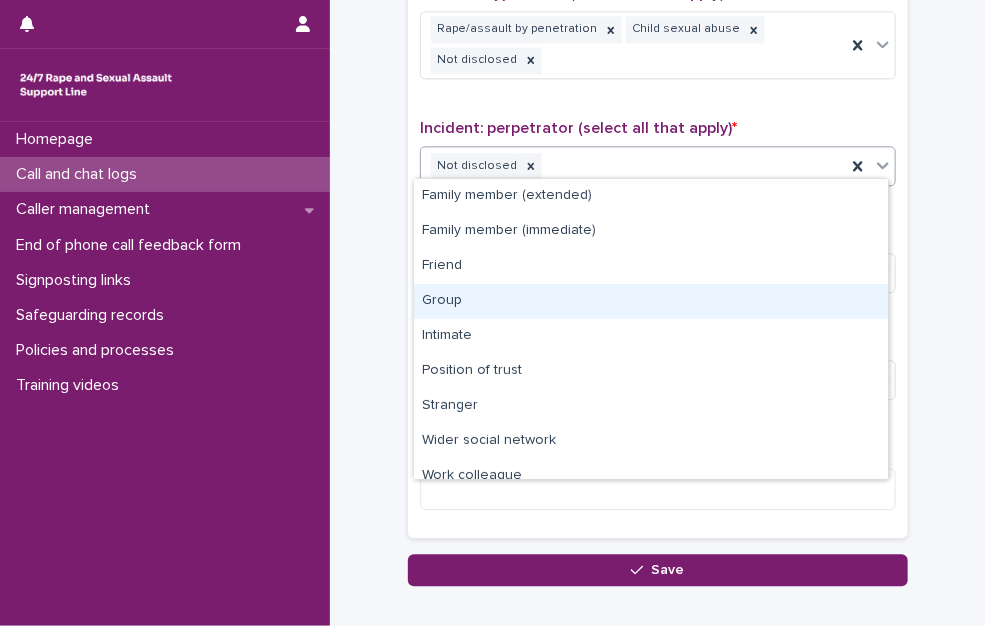 click on "Group" at bounding box center (651, 301) 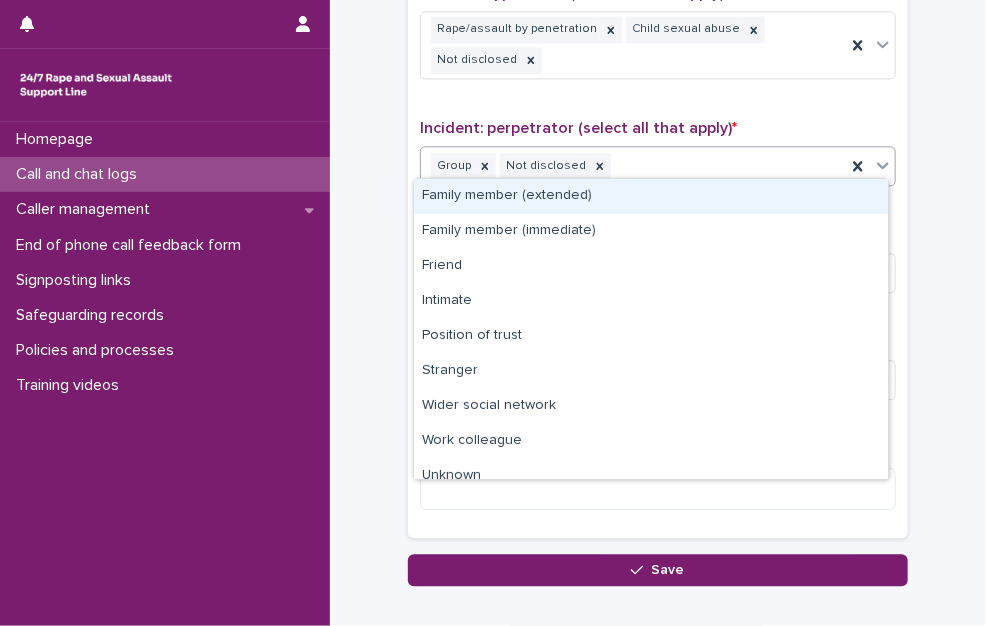 click on "Group Not disclosed" at bounding box center [633, 166] 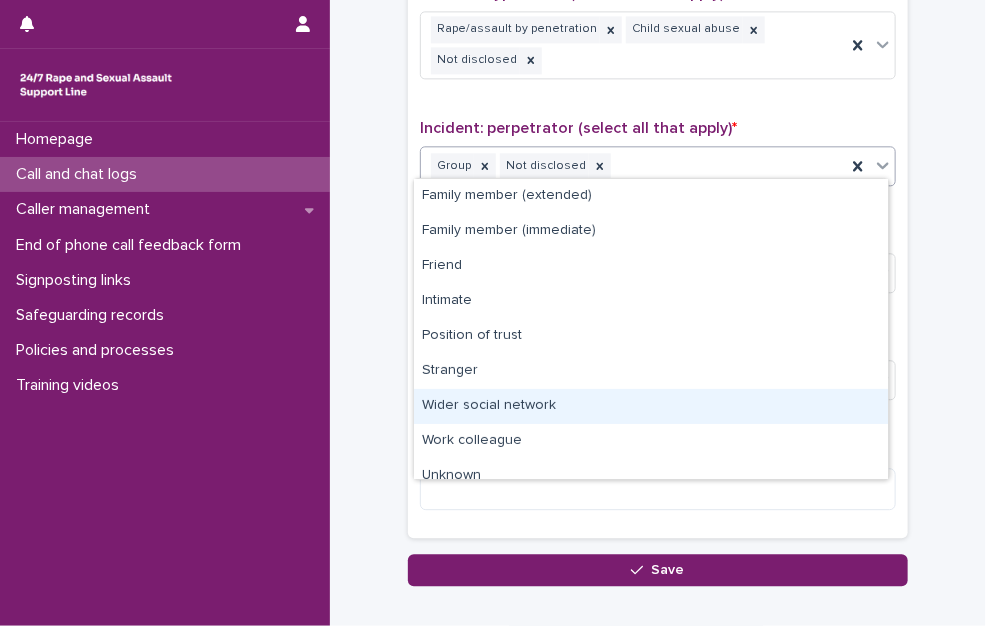 click on "Wider social network" at bounding box center [651, 406] 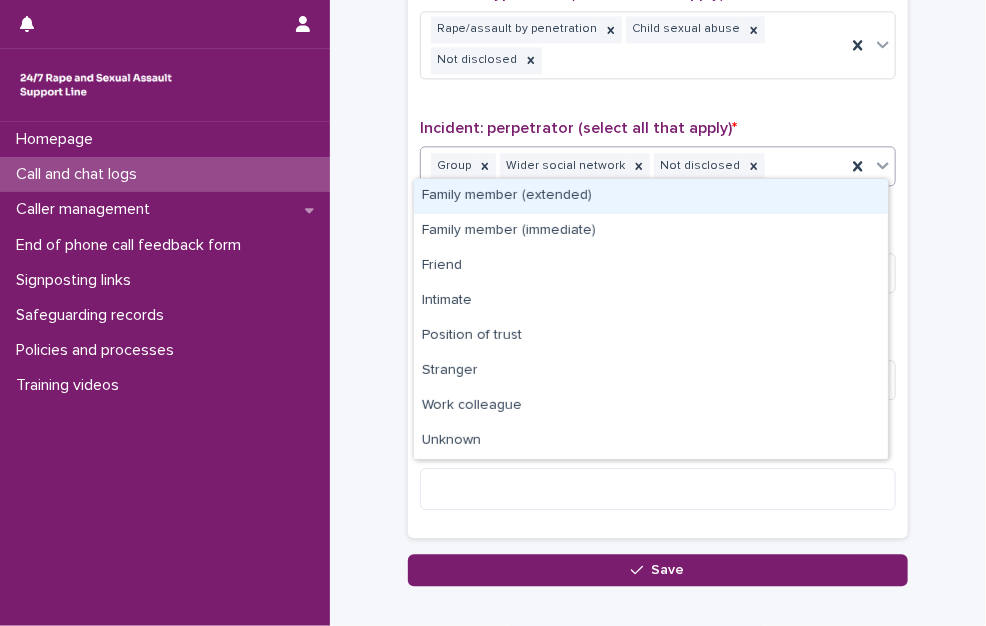 click on "Group Wider social network Not disclosed" at bounding box center [633, 166] 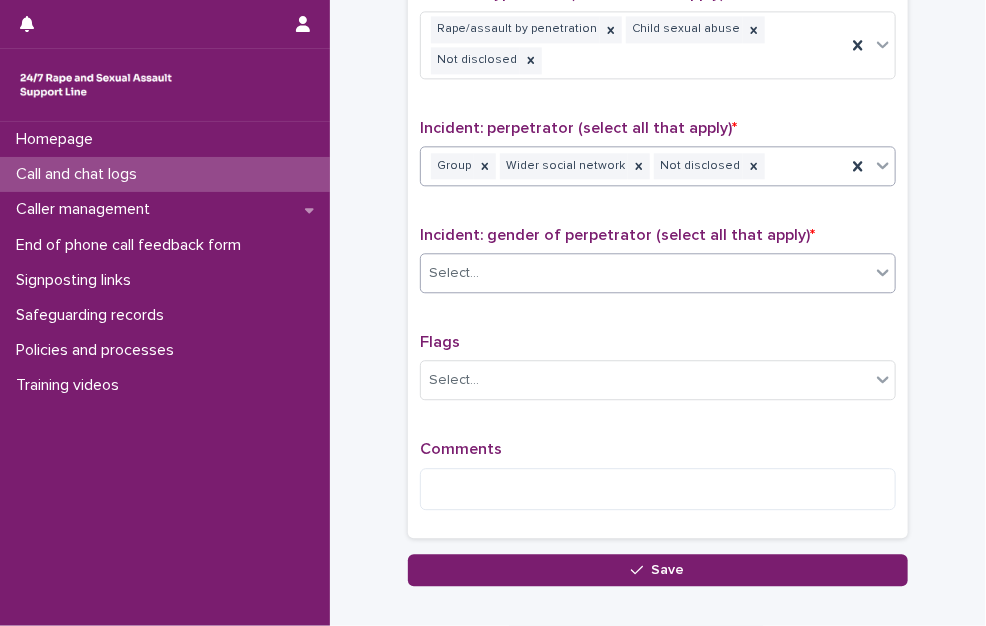 click on "Select..." at bounding box center [645, 273] 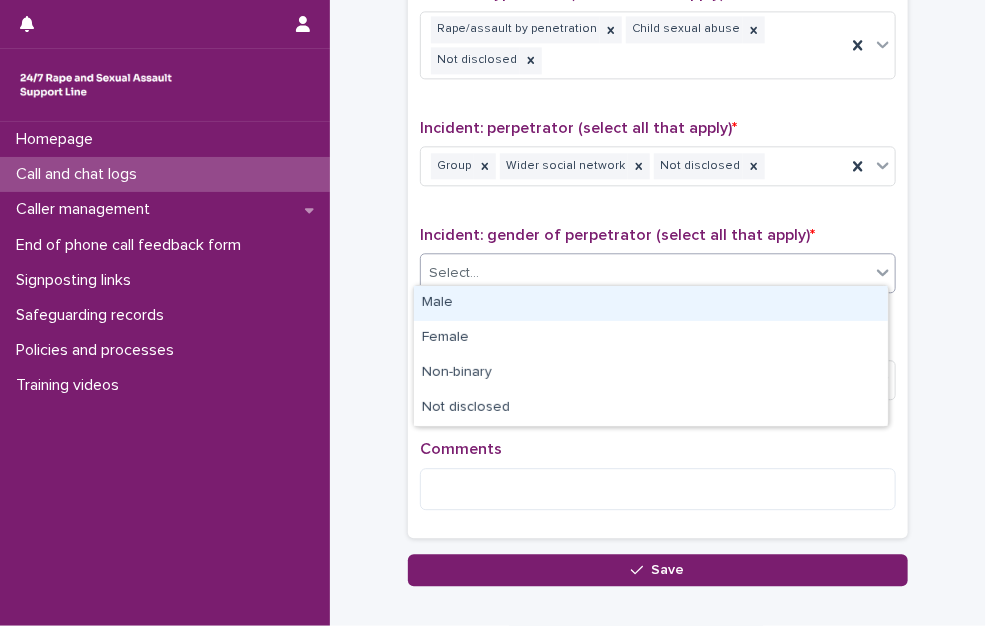 click on "Male" at bounding box center (651, 303) 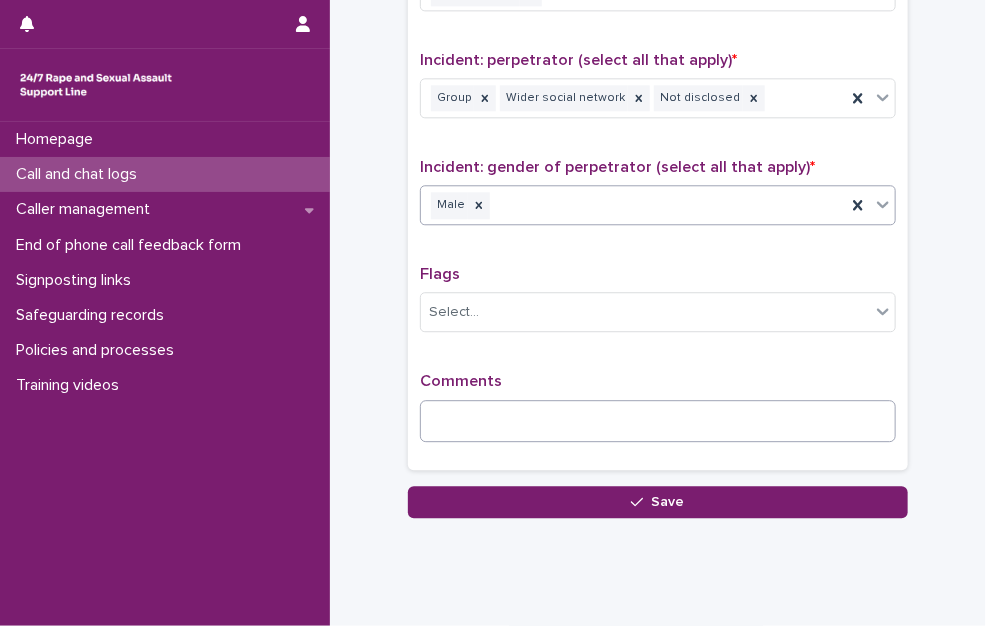 scroll, scrollTop: 1600, scrollLeft: 0, axis: vertical 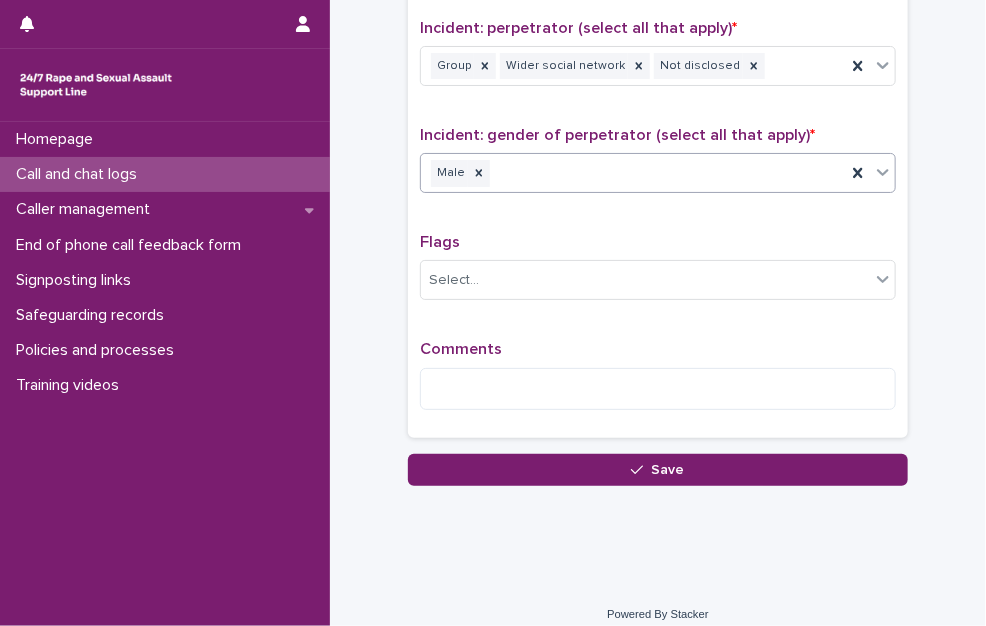 click on "Comments" at bounding box center (658, 383) 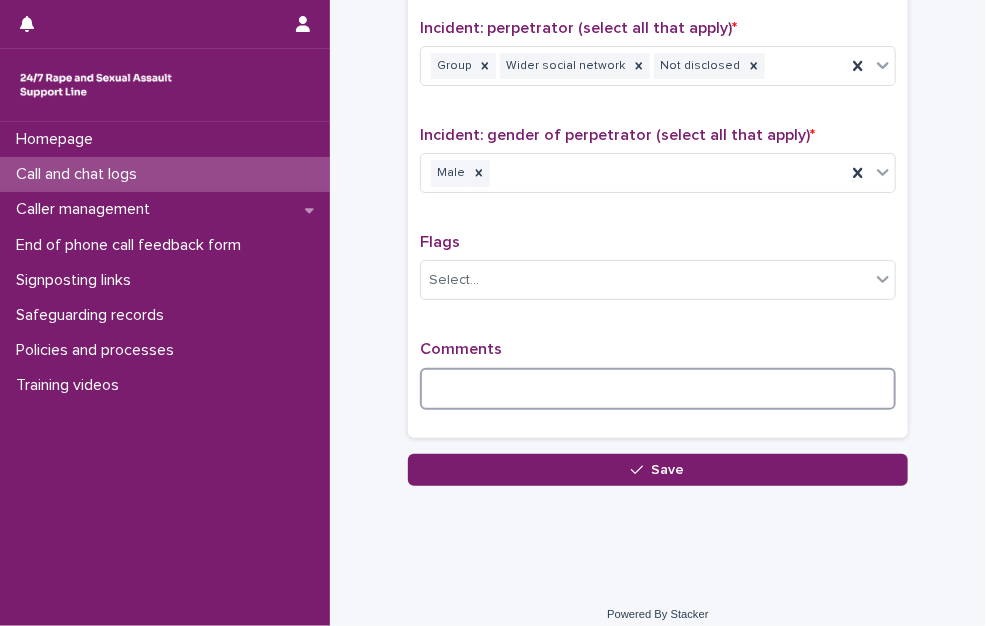drag, startPoint x: 563, startPoint y: 373, endPoint x: 985, endPoint y: 194, distance: 458.39392 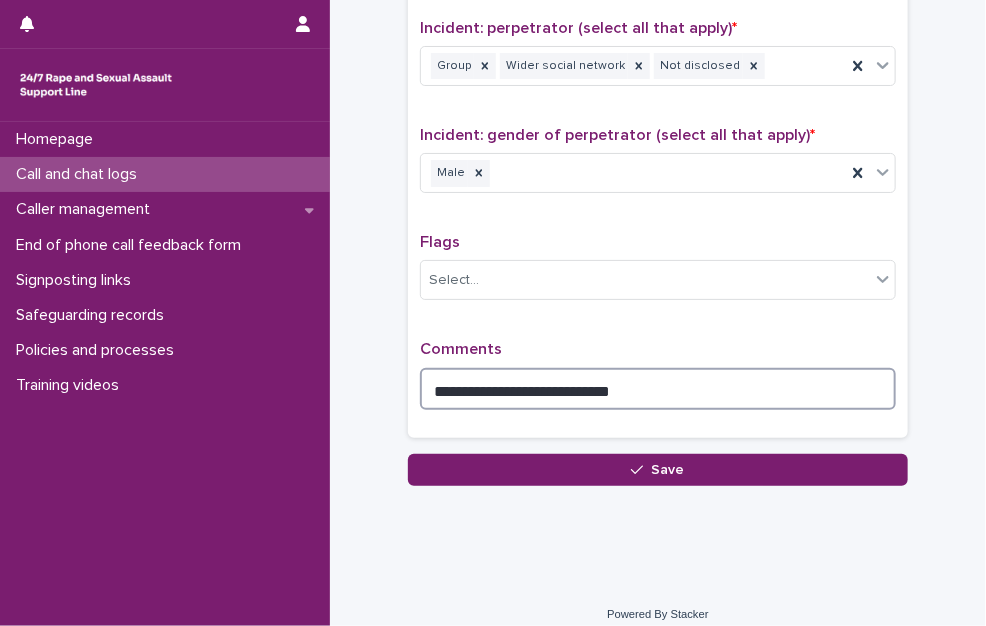 paste on "**********" 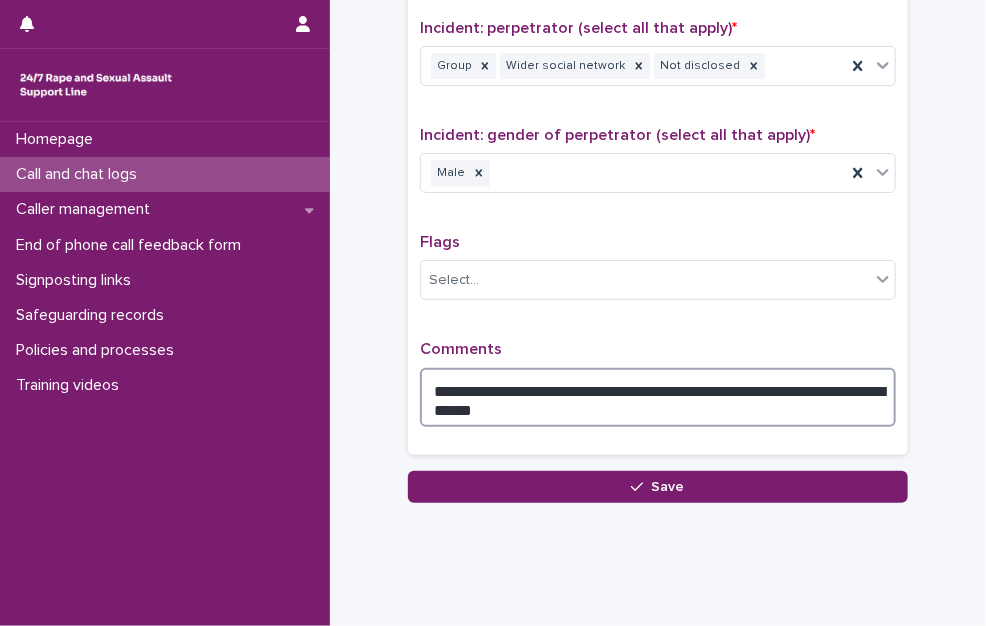 click on "**********" at bounding box center (658, 398) 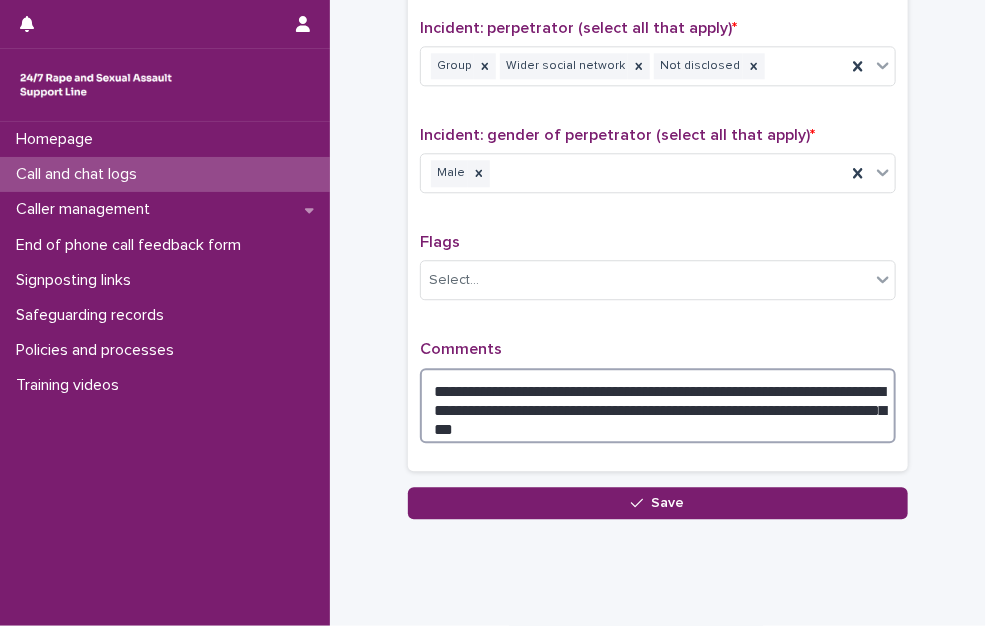 click on "**********" at bounding box center [658, 406] 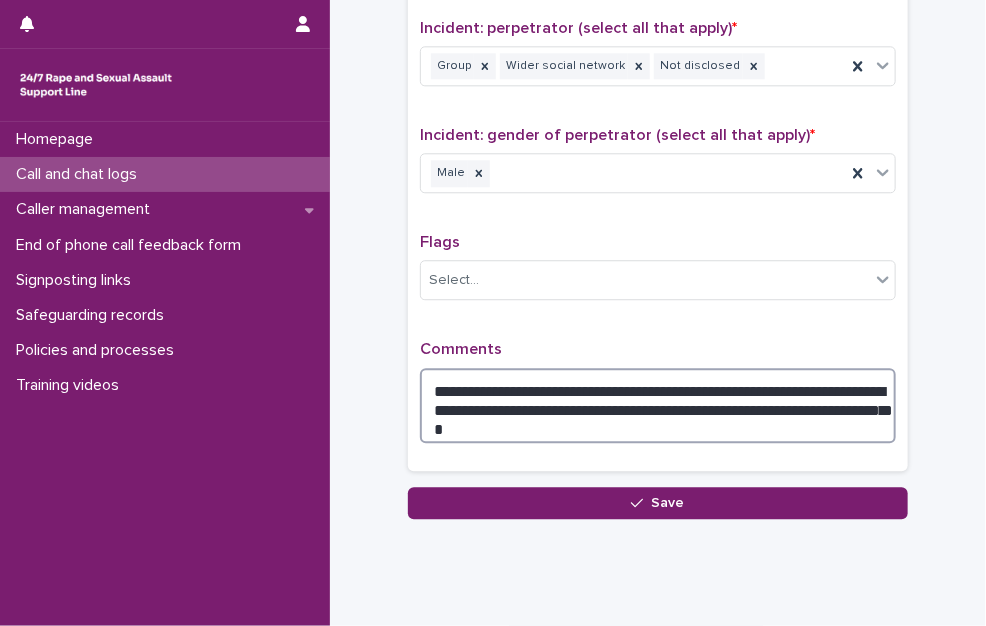 click on "**********" at bounding box center (658, 406) 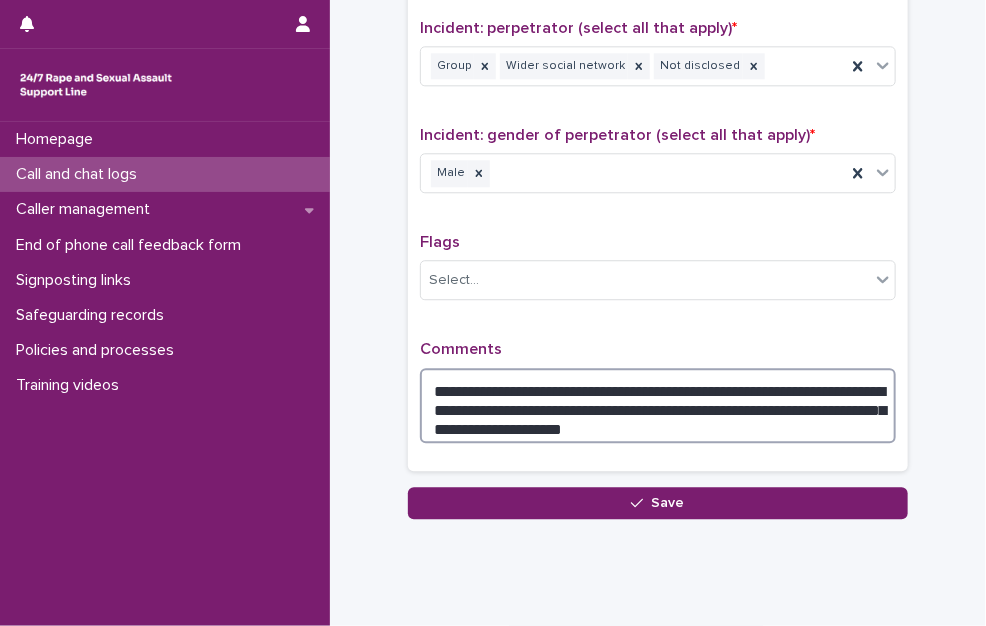 click on "**********" at bounding box center [658, 406] 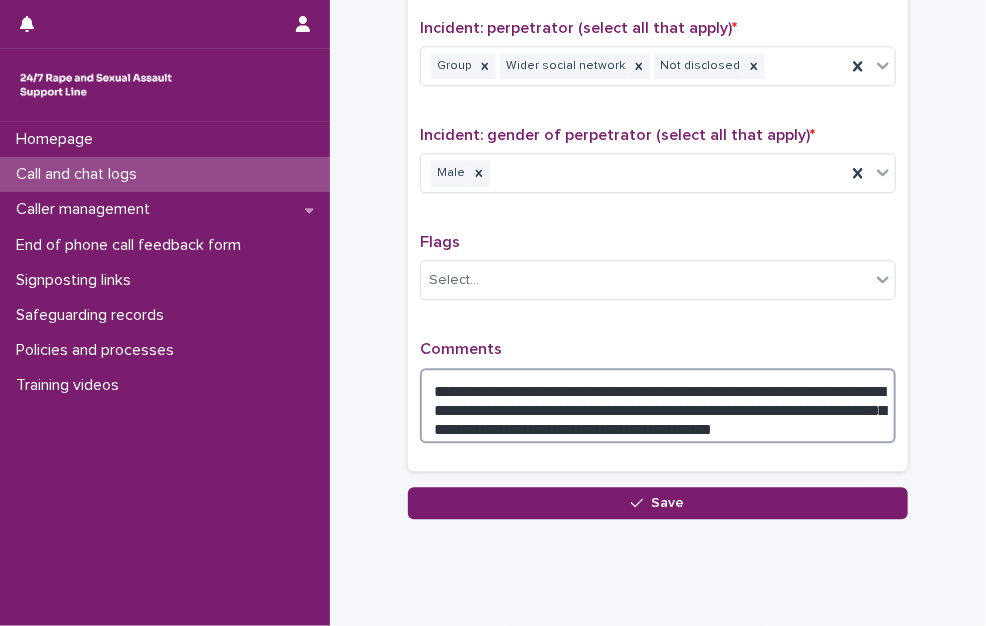 click on "**********" at bounding box center (658, 406) 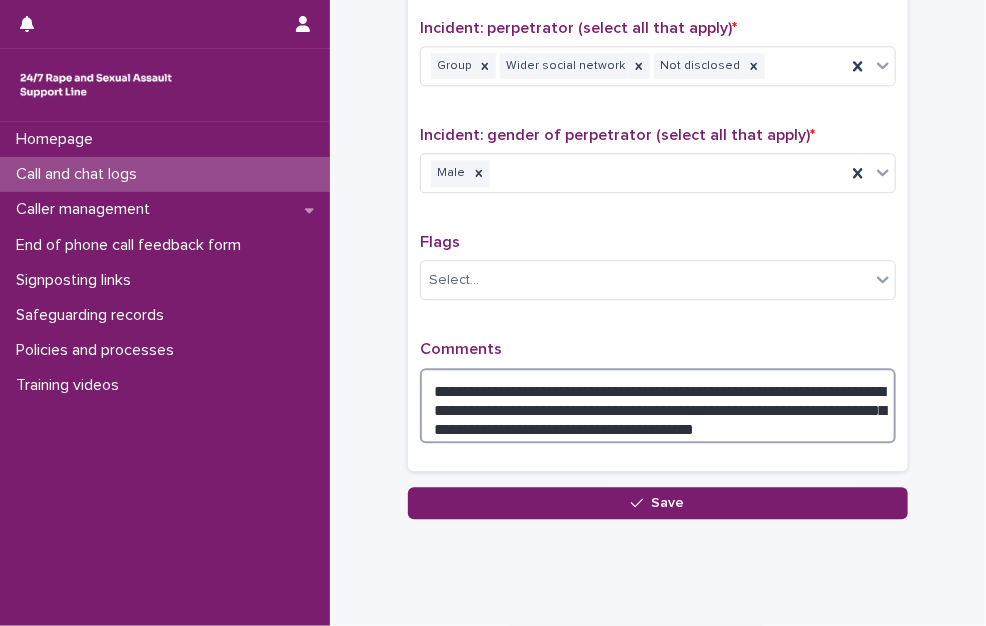 click on "**********" at bounding box center [658, 406] 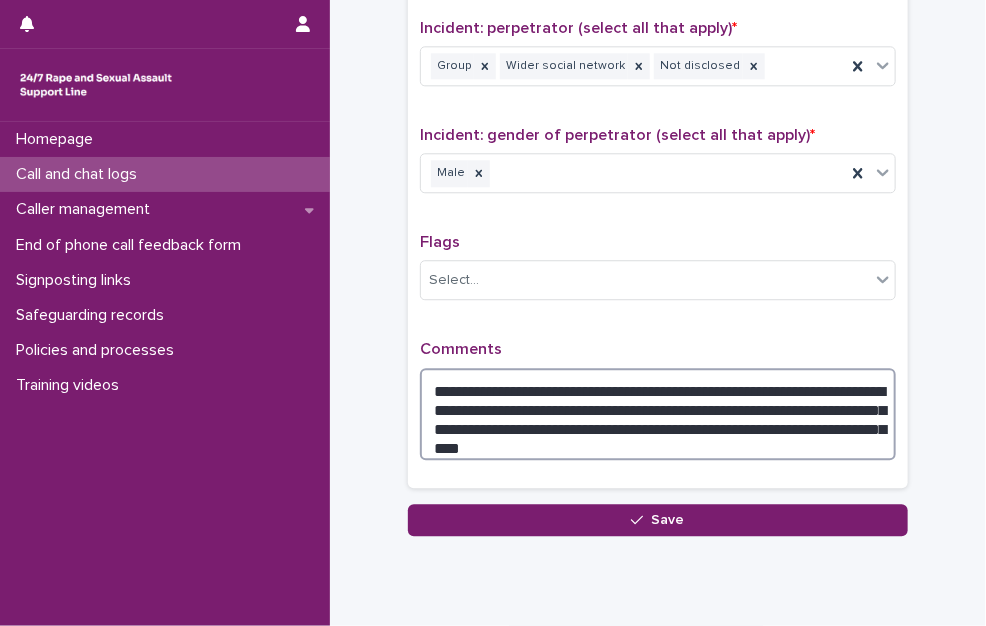 click on "**********" at bounding box center (658, 414) 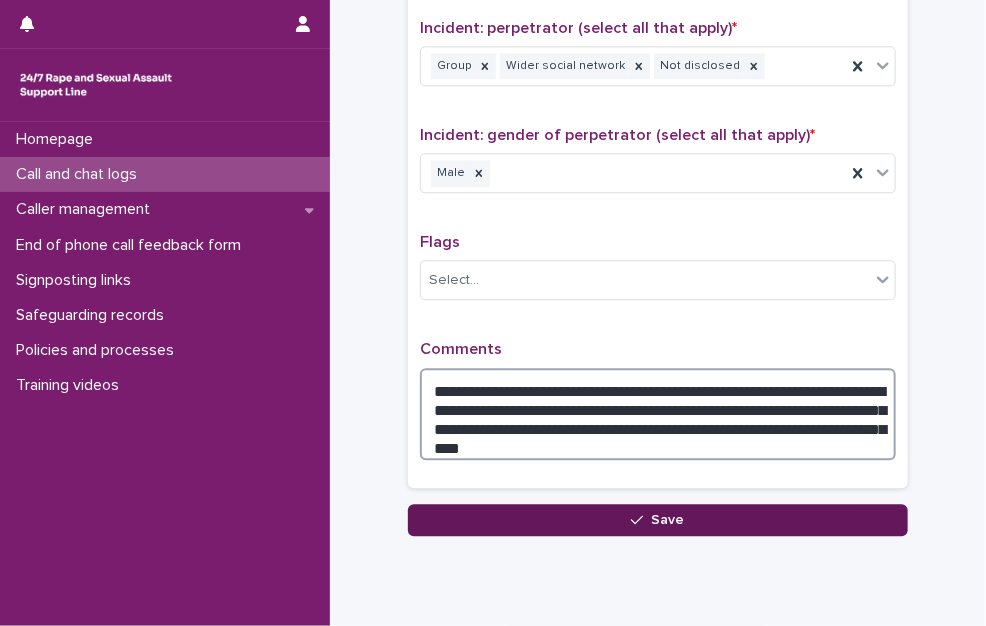 type on "**********" 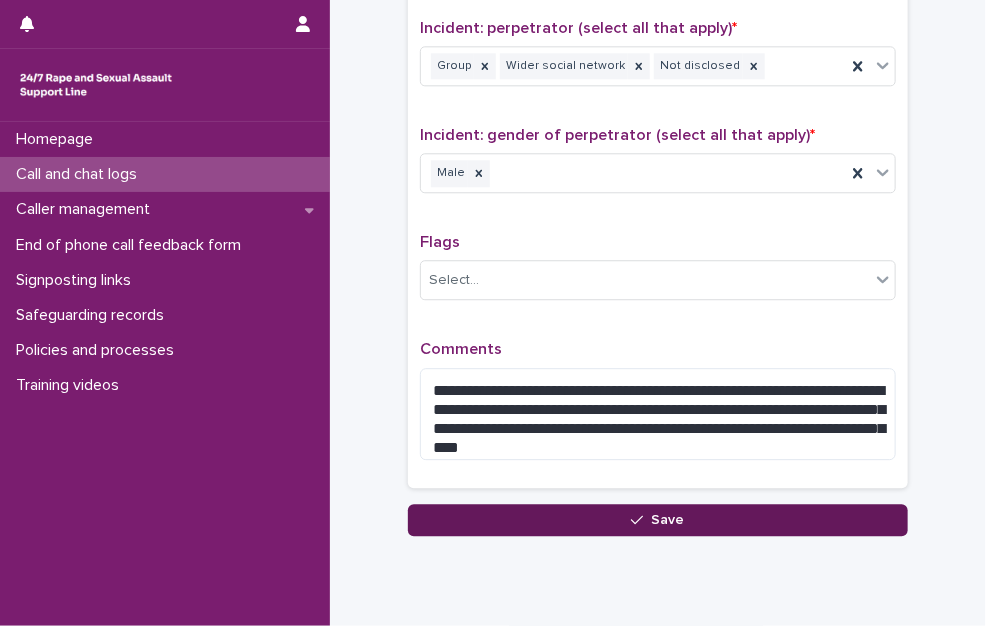 click on "Save" at bounding box center [658, 520] 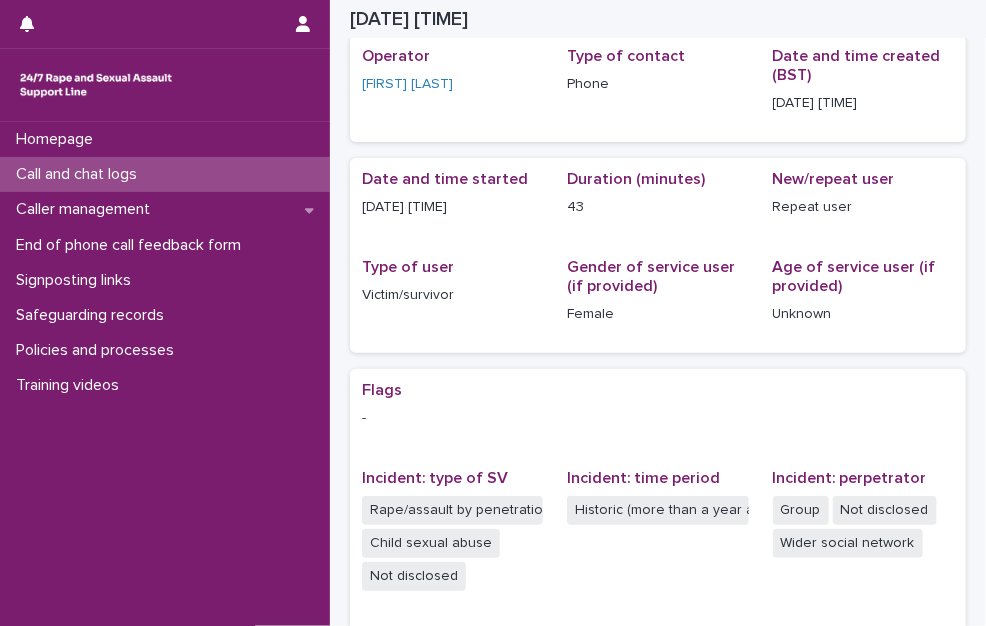 scroll, scrollTop: 0, scrollLeft: 0, axis: both 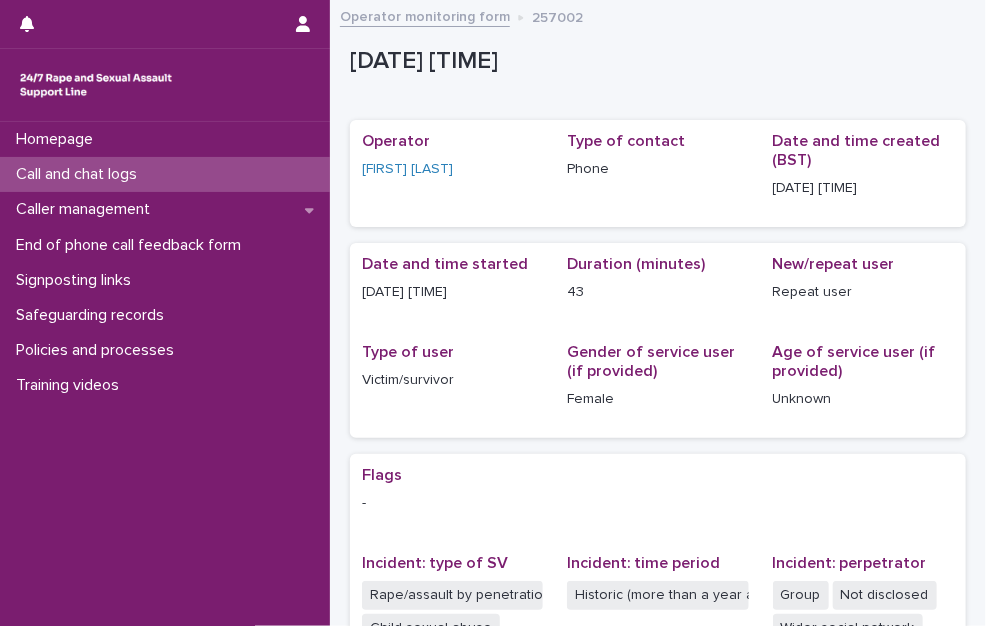 click on "Call and chat logs" at bounding box center (165, 174) 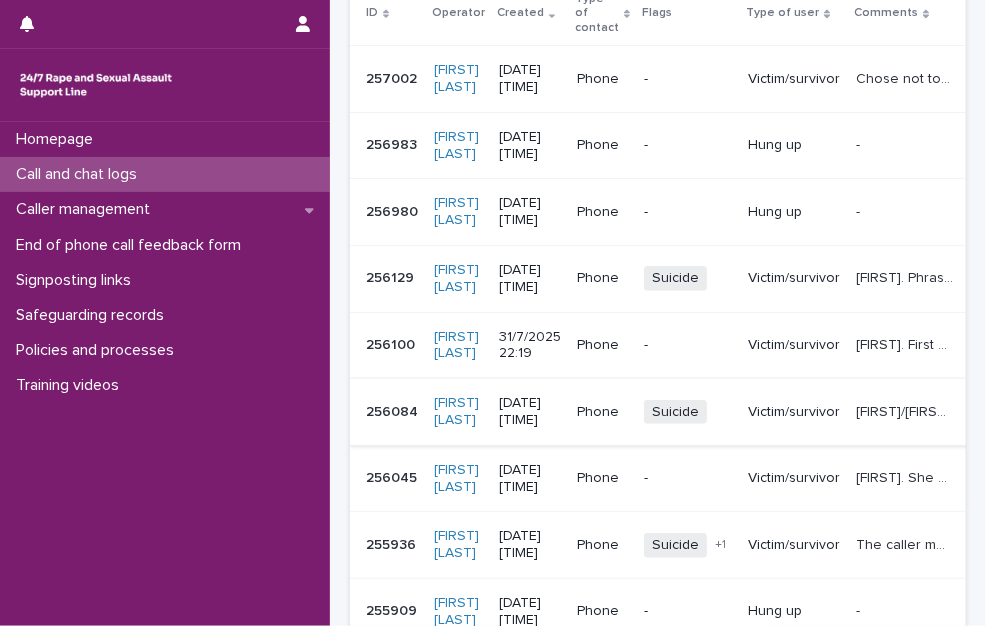 scroll, scrollTop: 0, scrollLeft: 0, axis: both 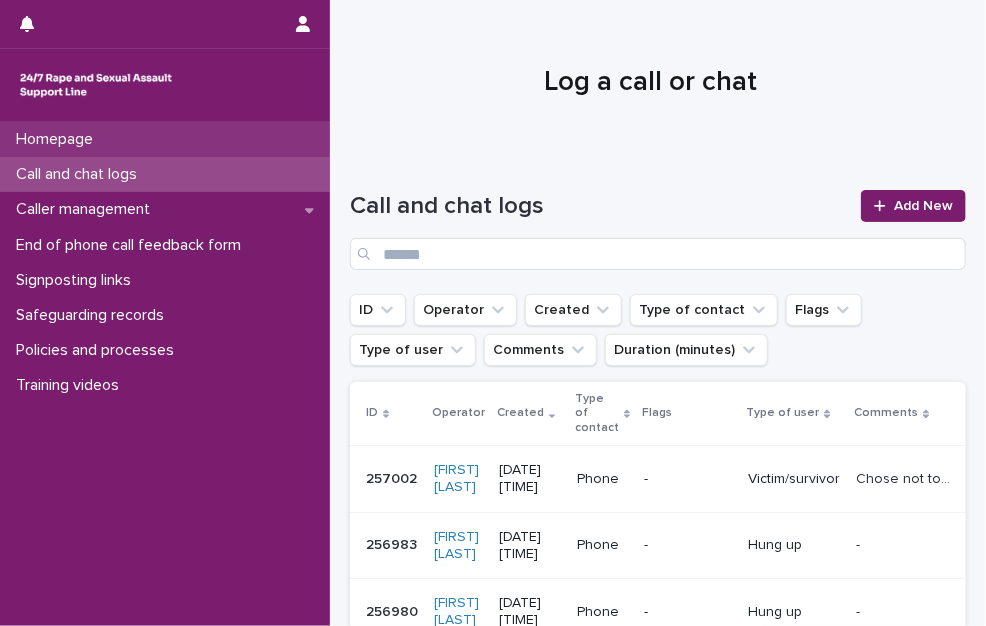 drag, startPoint x: 176, startPoint y: 177, endPoint x: 202, endPoint y: 150, distance: 37.48333 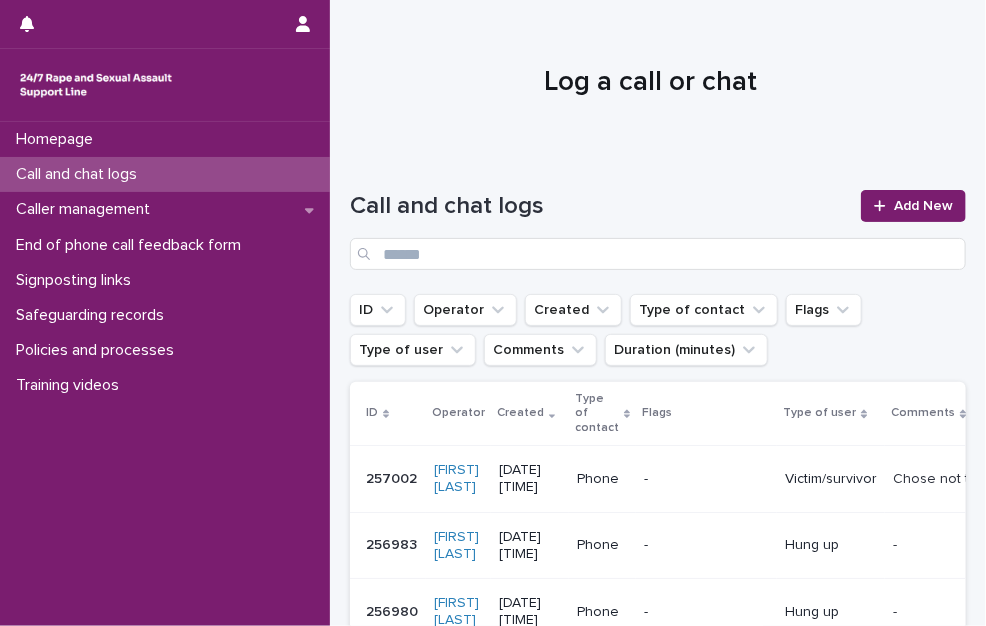 click on "Call and chat logs" at bounding box center [80, 174] 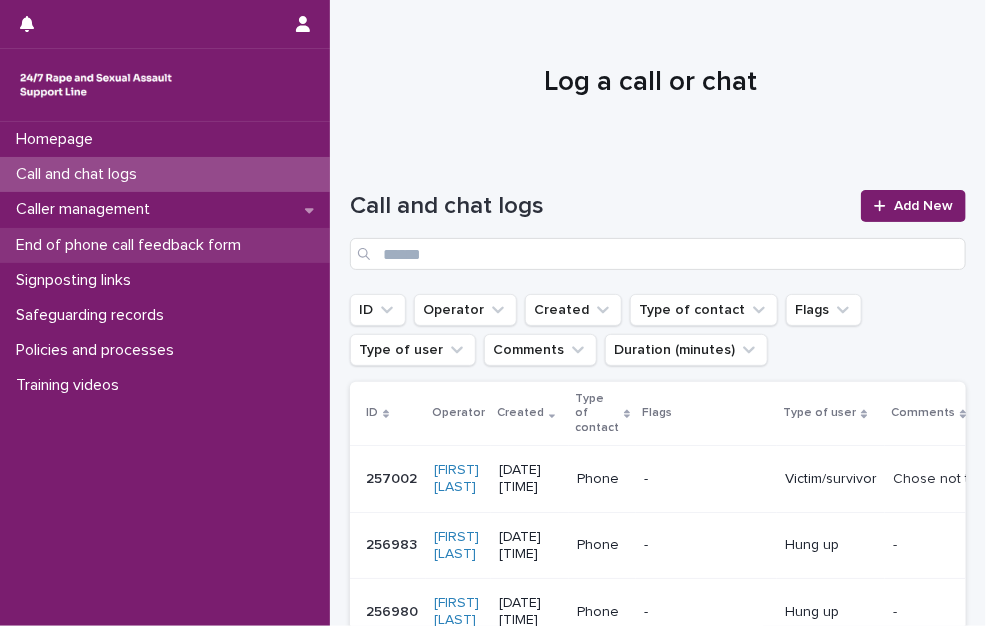 click on "End of phone call feedback form" at bounding box center (132, 245) 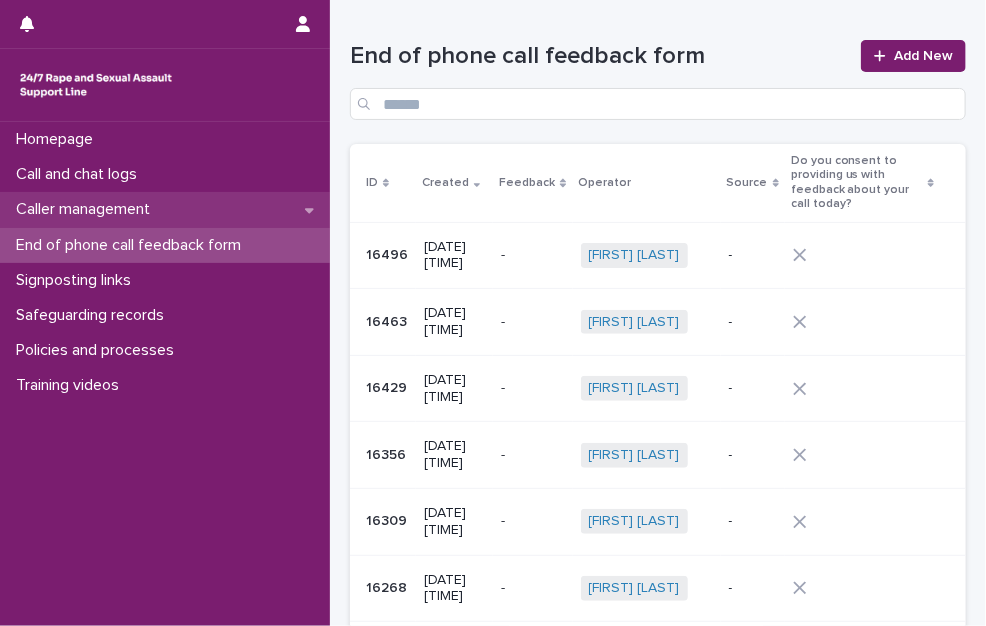 click on "Caller management" at bounding box center (87, 209) 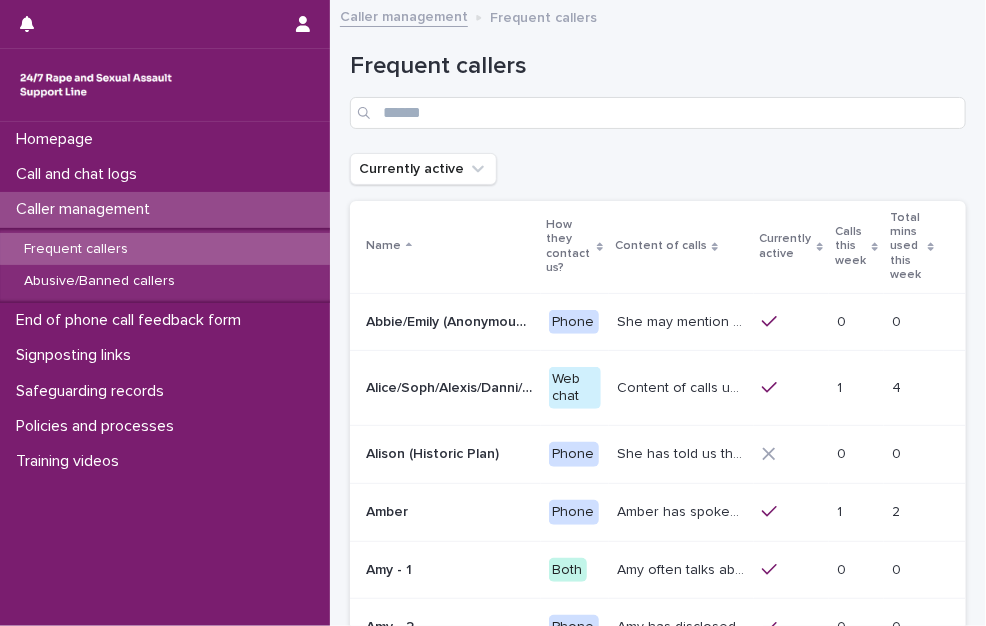 click on "Frequent callers" at bounding box center [76, 249] 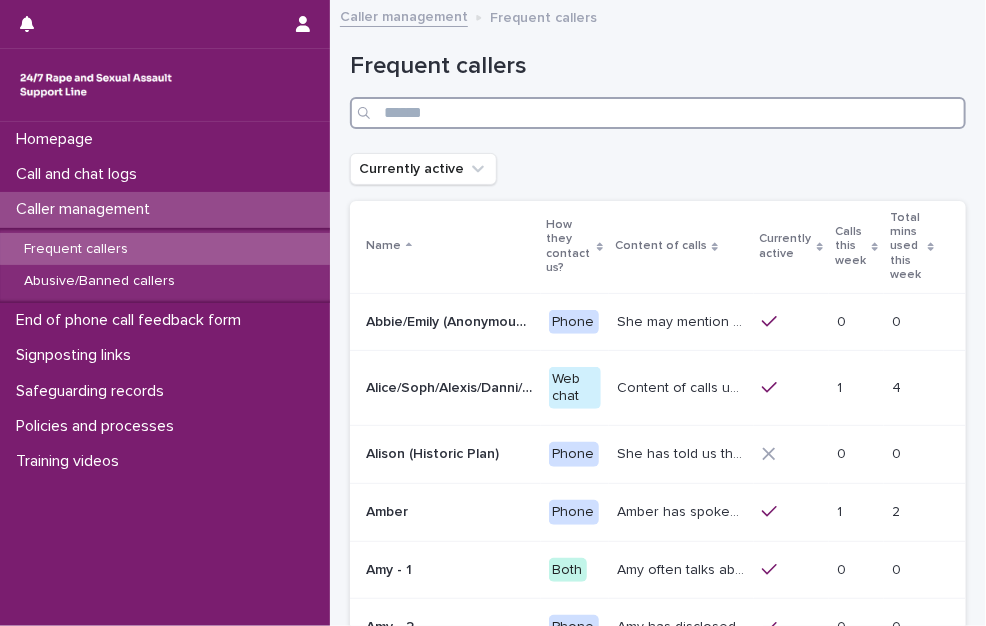 click at bounding box center [658, 113] 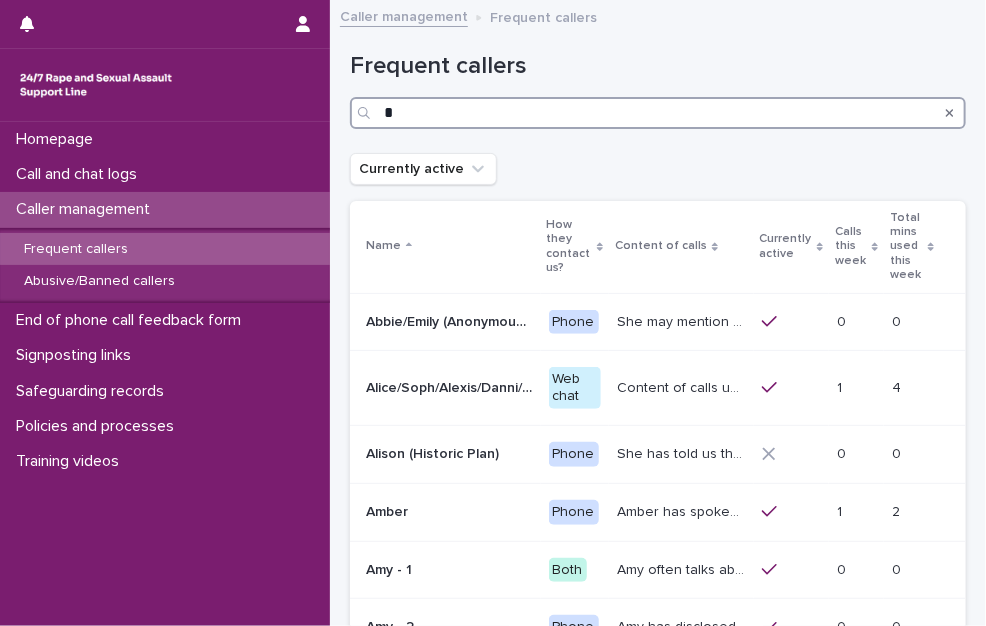 type on "*" 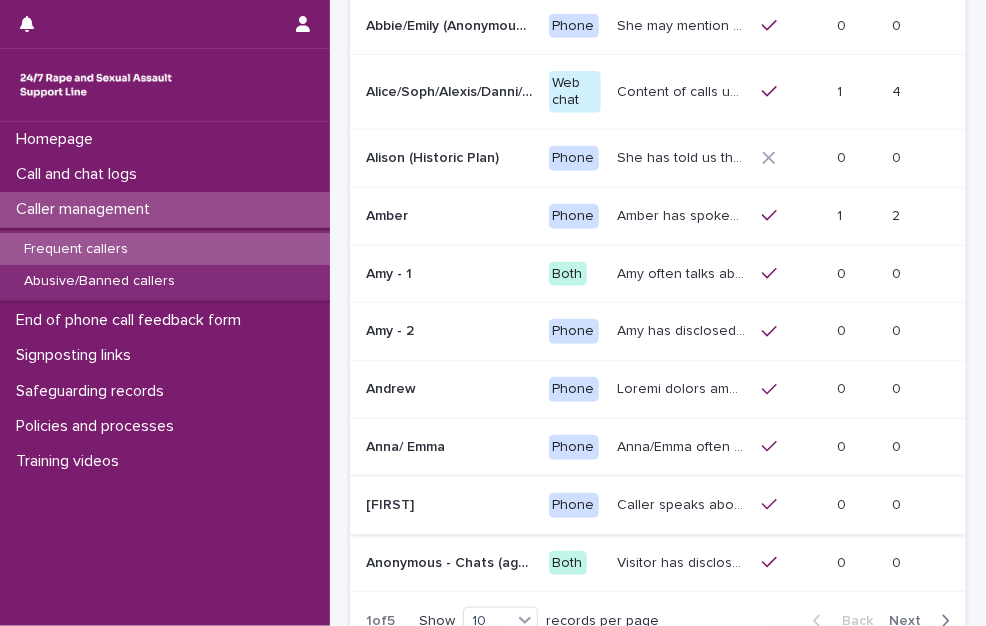 scroll, scrollTop: 486, scrollLeft: 0, axis: vertical 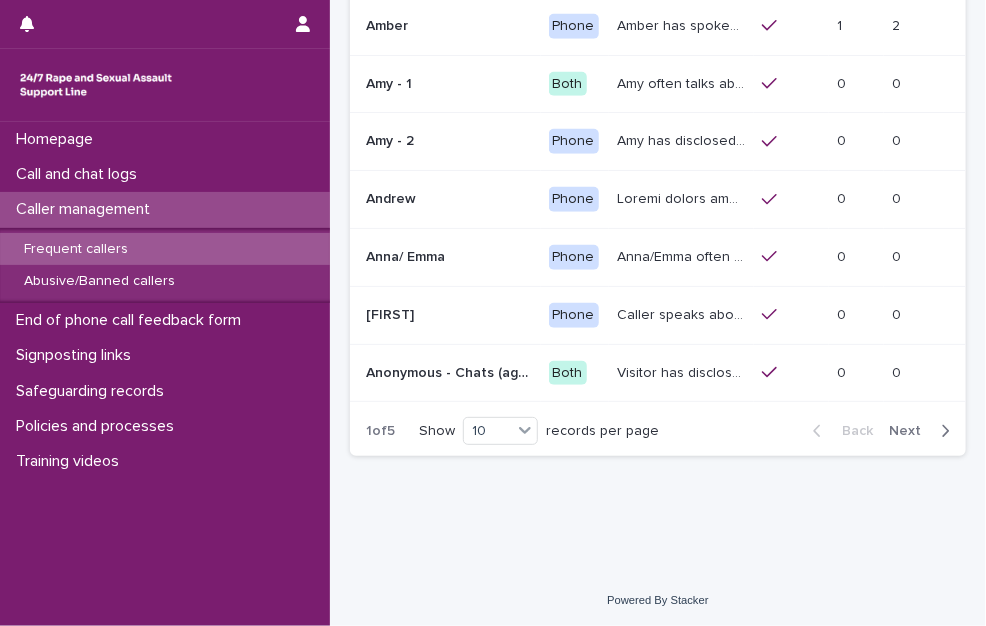 click on "Next" at bounding box center [911, 431] 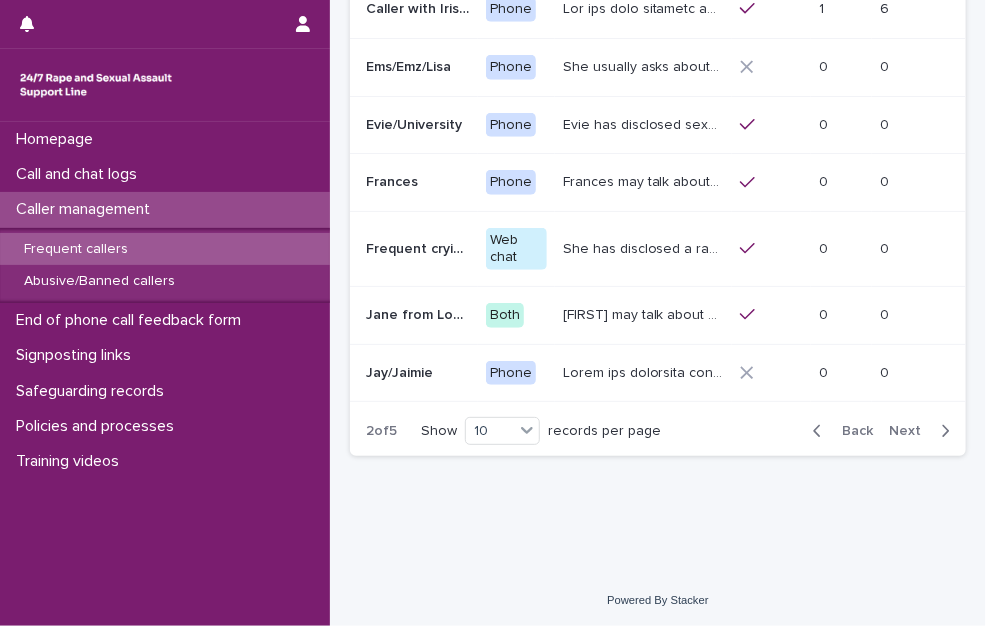 click on "Next" at bounding box center [911, 431] 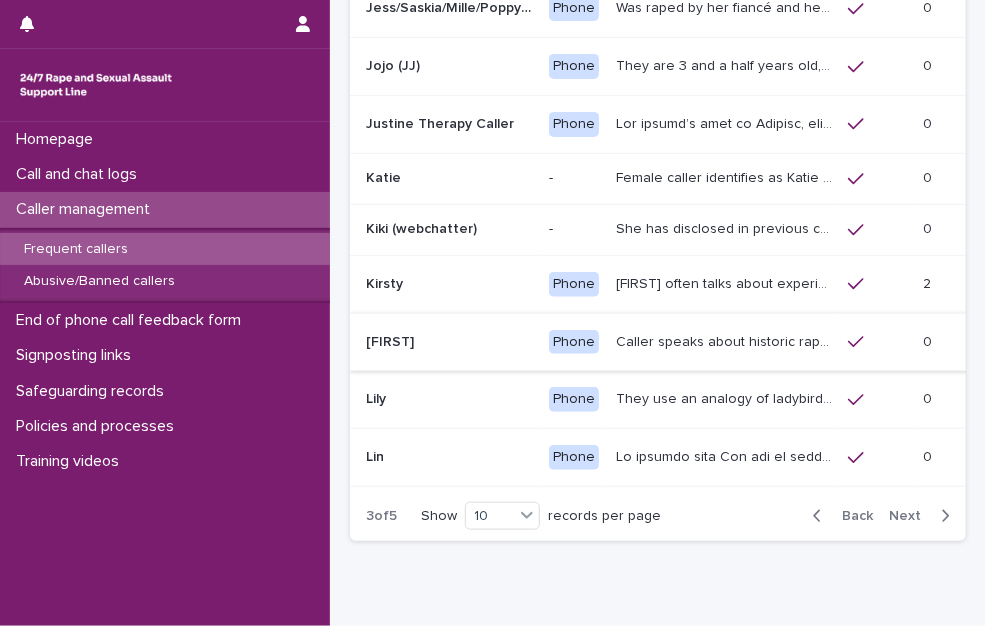 scroll, scrollTop: 271, scrollLeft: 0, axis: vertical 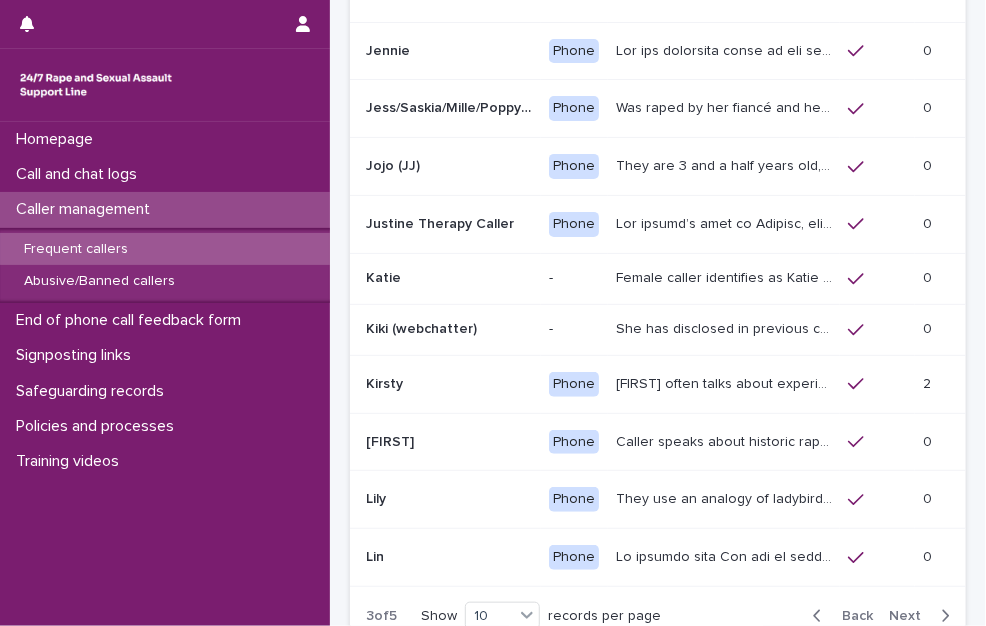 click on "[FIRST] often talks about experiencing sexual violence by a family friend six years ago, and again by a friend while on holiday last year.
She talks about how difficult these traumatic experiences have affected her,  that she has struggled with suicidal thoughts and attempts.
She has mentioned being dismissed and unsupported by medical professionals and emergency service.
She has complex PTSD (CPTSD)
[FIRST] often talks about experiencing sexual violence by a family friend six years ago, and again by a friend while on holiday last year.
She talks about how difficult these traumatic experiences have affected her,  that she has struggled with suicidal thoughts and attempts.
She has mentioned being dismissed and unsupported by medical professionals and emergency service.
She has complex PTSD (CPTSD)" at bounding box center (724, 384) 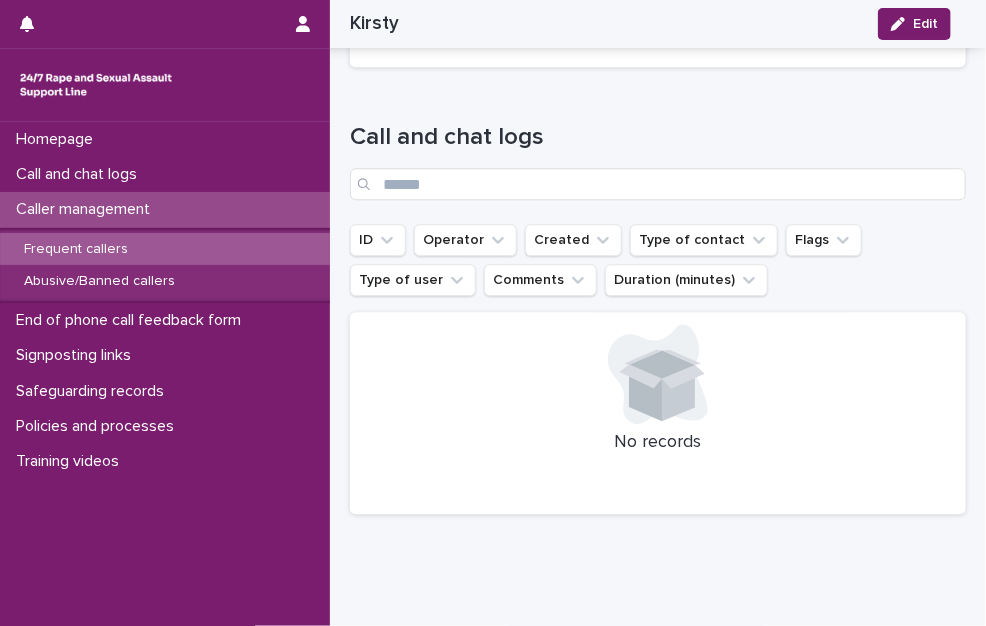 scroll, scrollTop: 1000, scrollLeft: 0, axis: vertical 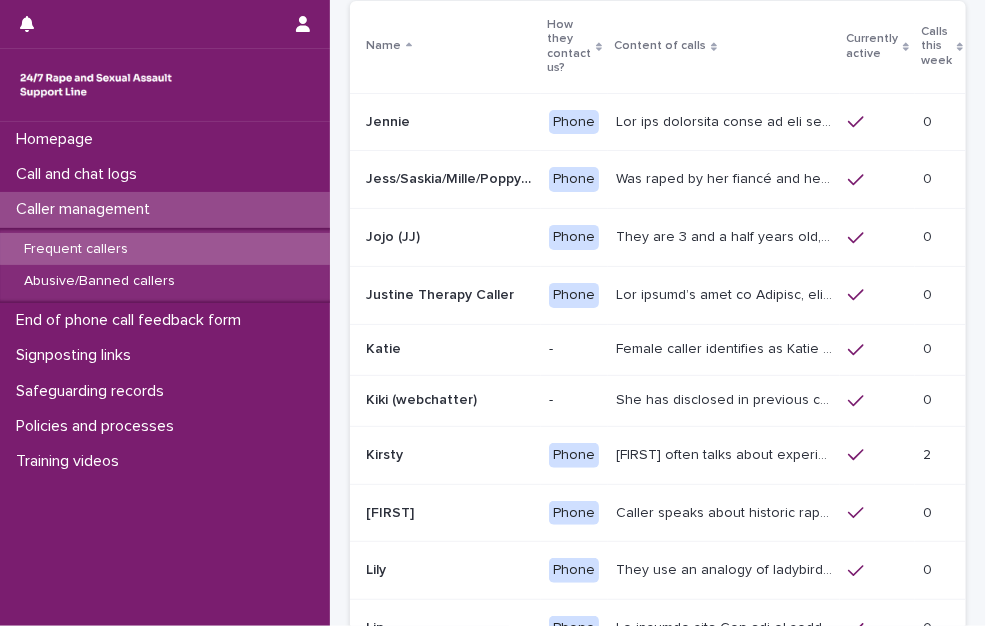 click on "[FIRST] often talks about experiencing sexual violence by a family friend six years ago, and again by a friend while on holiday last year.
She talks about how difficult these traumatic experiences have affected her,  that she has struggled with suicidal thoughts and attempts.
She has mentioned being dismissed and unsupported by medical professionals and emergency service.
She has complex PTSD (CPTSD)
[FIRST] often talks about experiencing sexual violence by a family friend six years ago, and again by a friend while on holiday last year.
She talks about how difficult these traumatic experiences have affected her,  that she has struggled with suicidal thoughts and attempts.
She has mentioned being dismissed and unsupported by medical professionals and emergency service.
She has complex PTSD (CPTSD)" at bounding box center (724, 455) 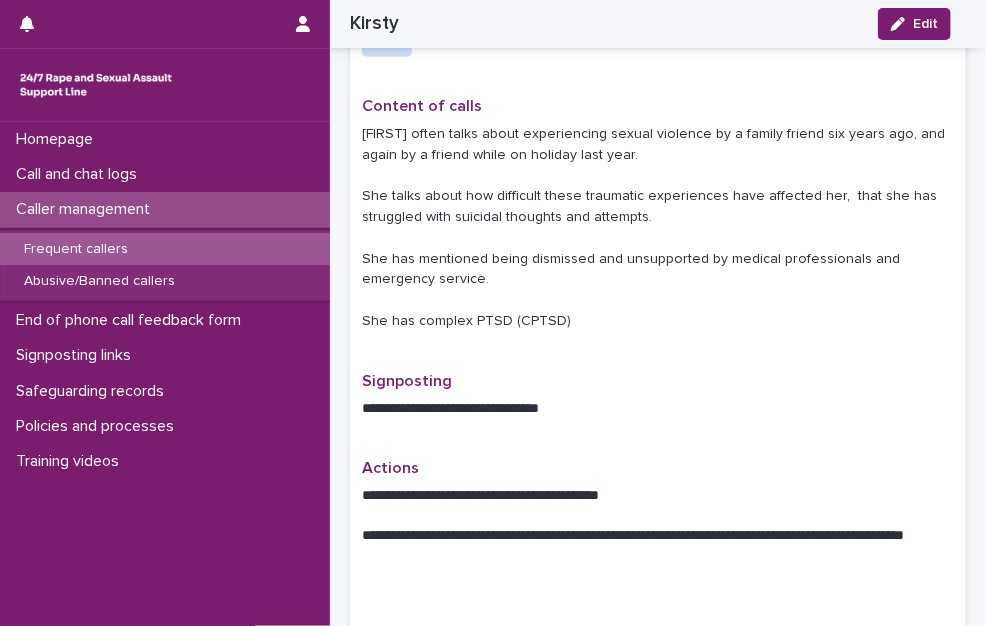 scroll, scrollTop: 1111, scrollLeft: 0, axis: vertical 